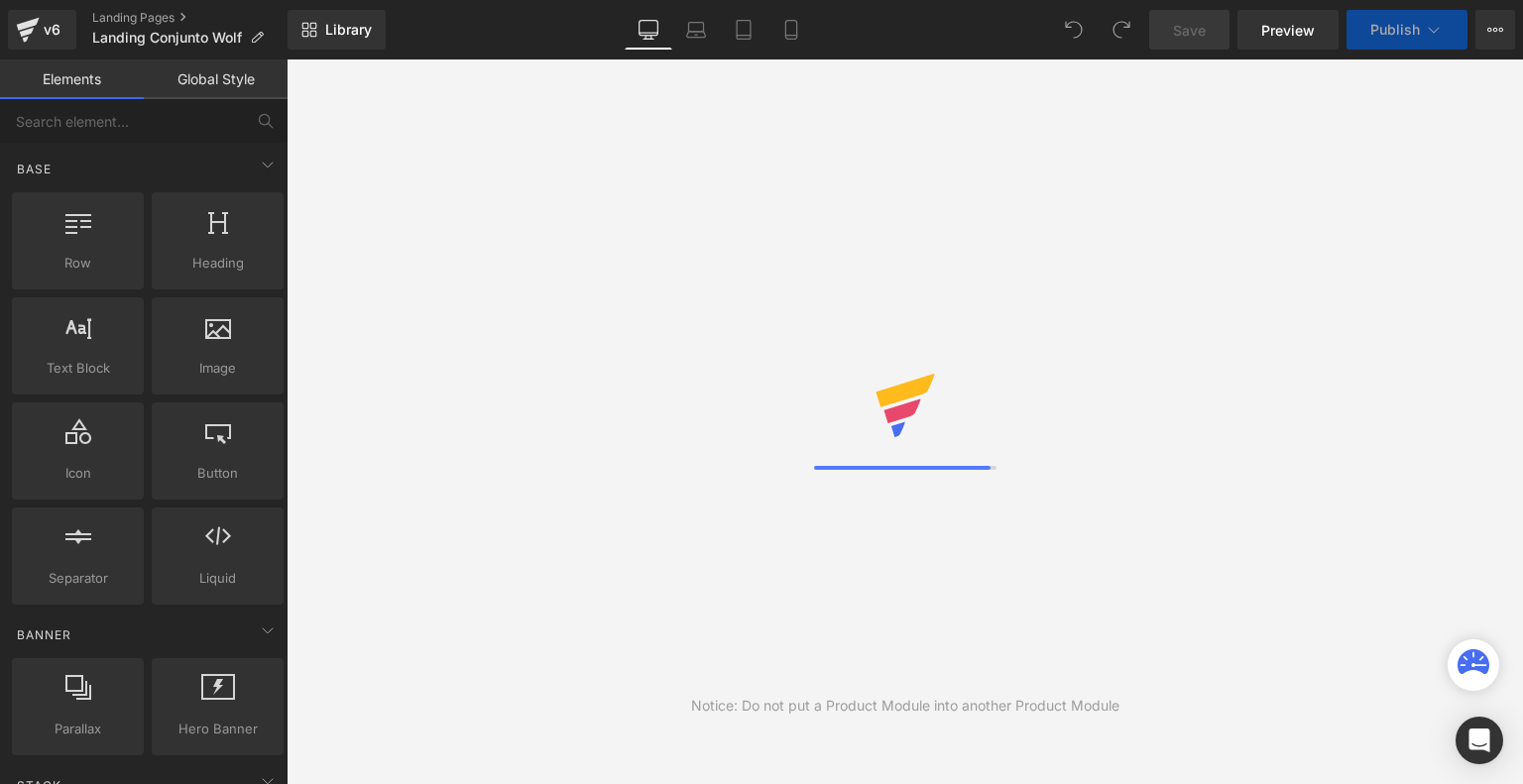scroll, scrollTop: 0, scrollLeft: 0, axis: both 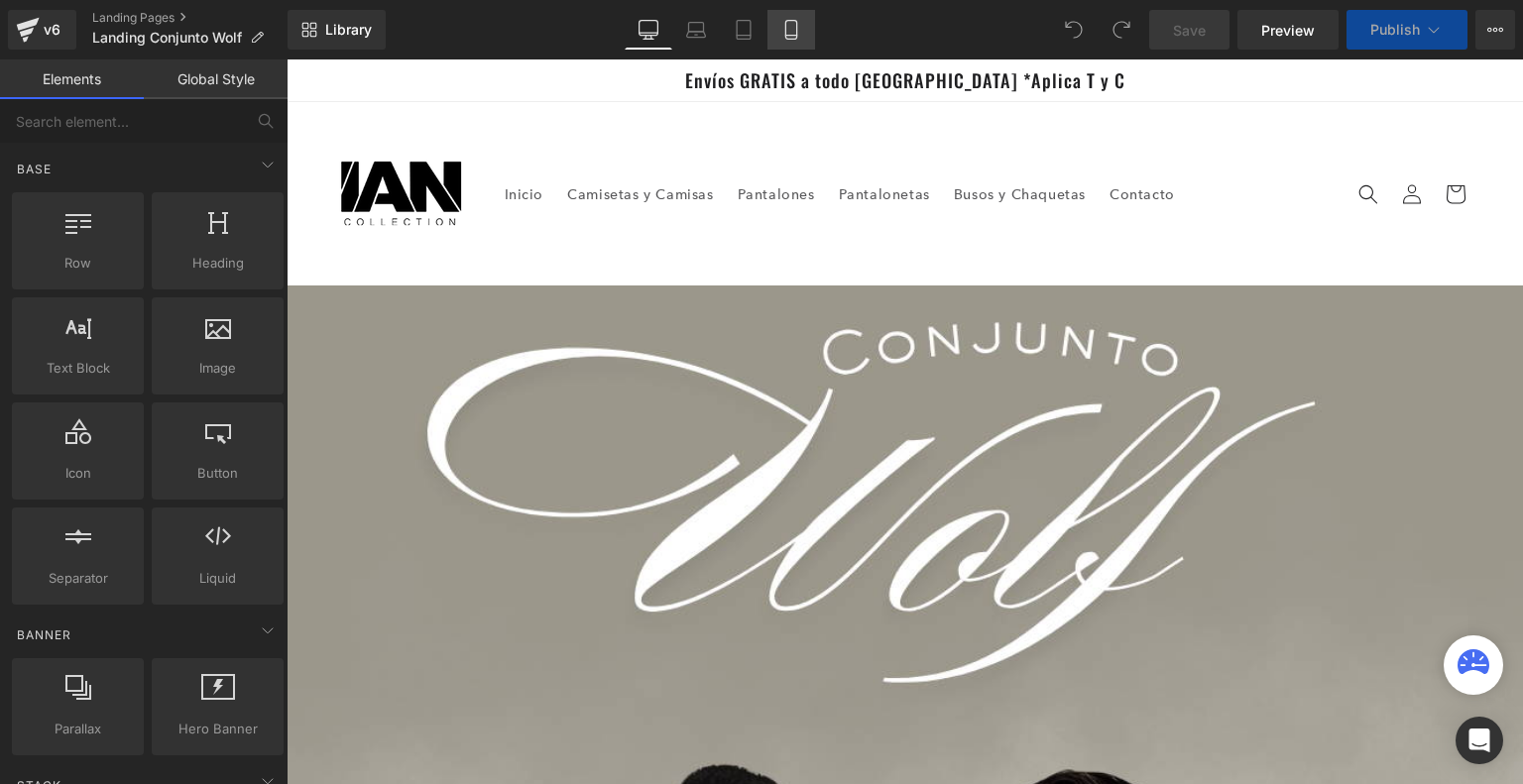 drag, startPoint x: 0, startPoint y: 0, endPoint x: 796, endPoint y: 43, distance: 797.1606 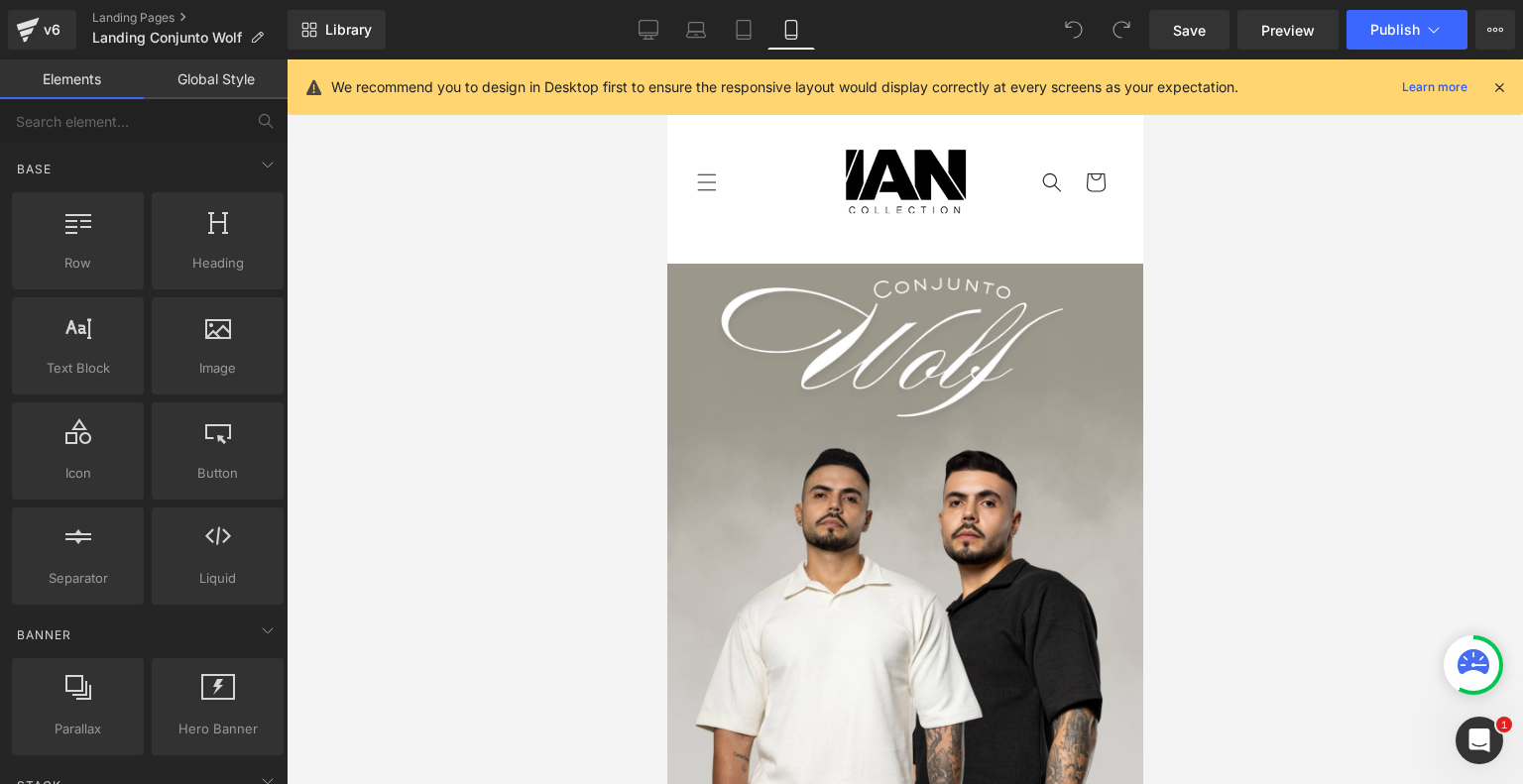 scroll, scrollTop: 0, scrollLeft: 0, axis: both 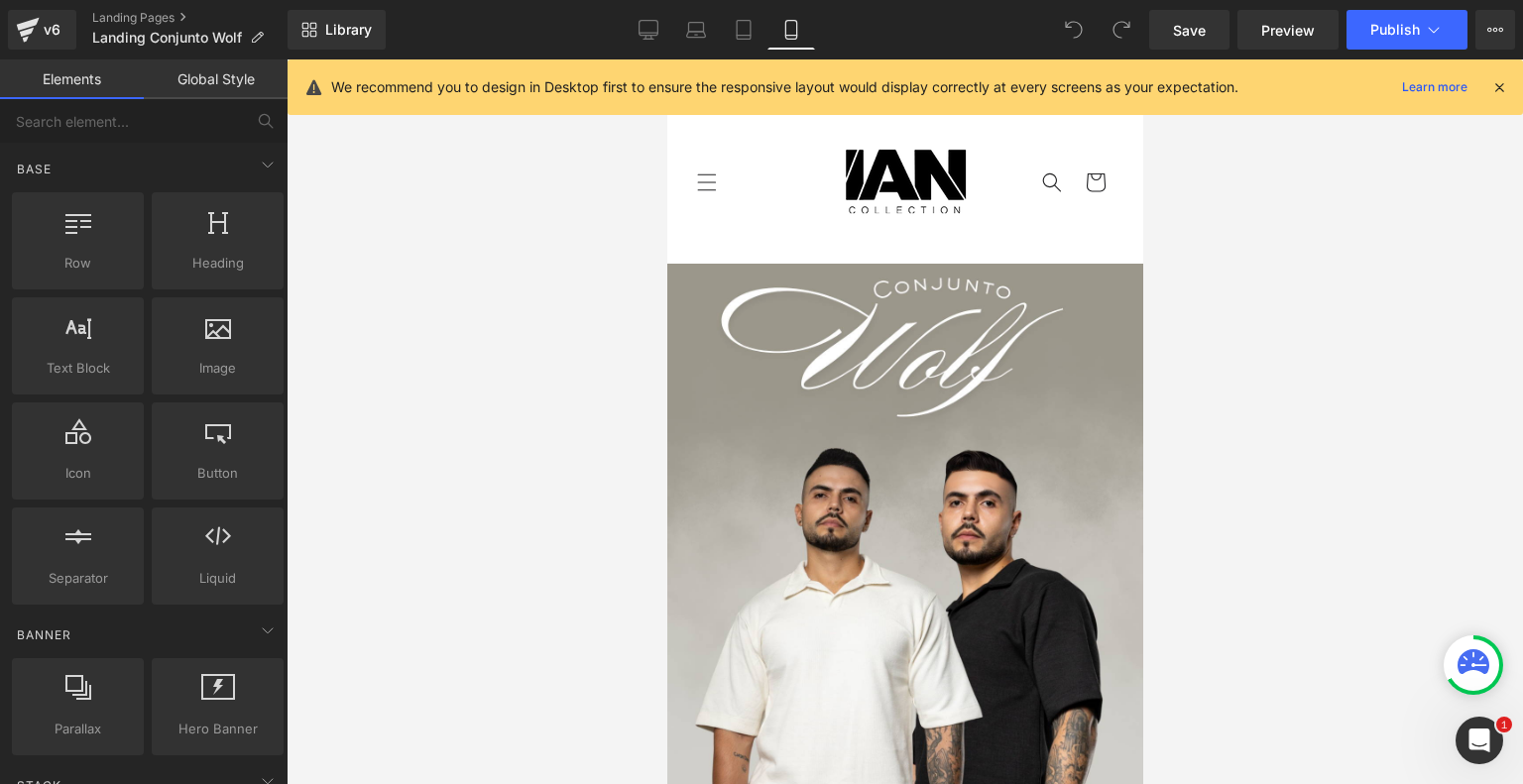 click at bounding box center [1499, 87] 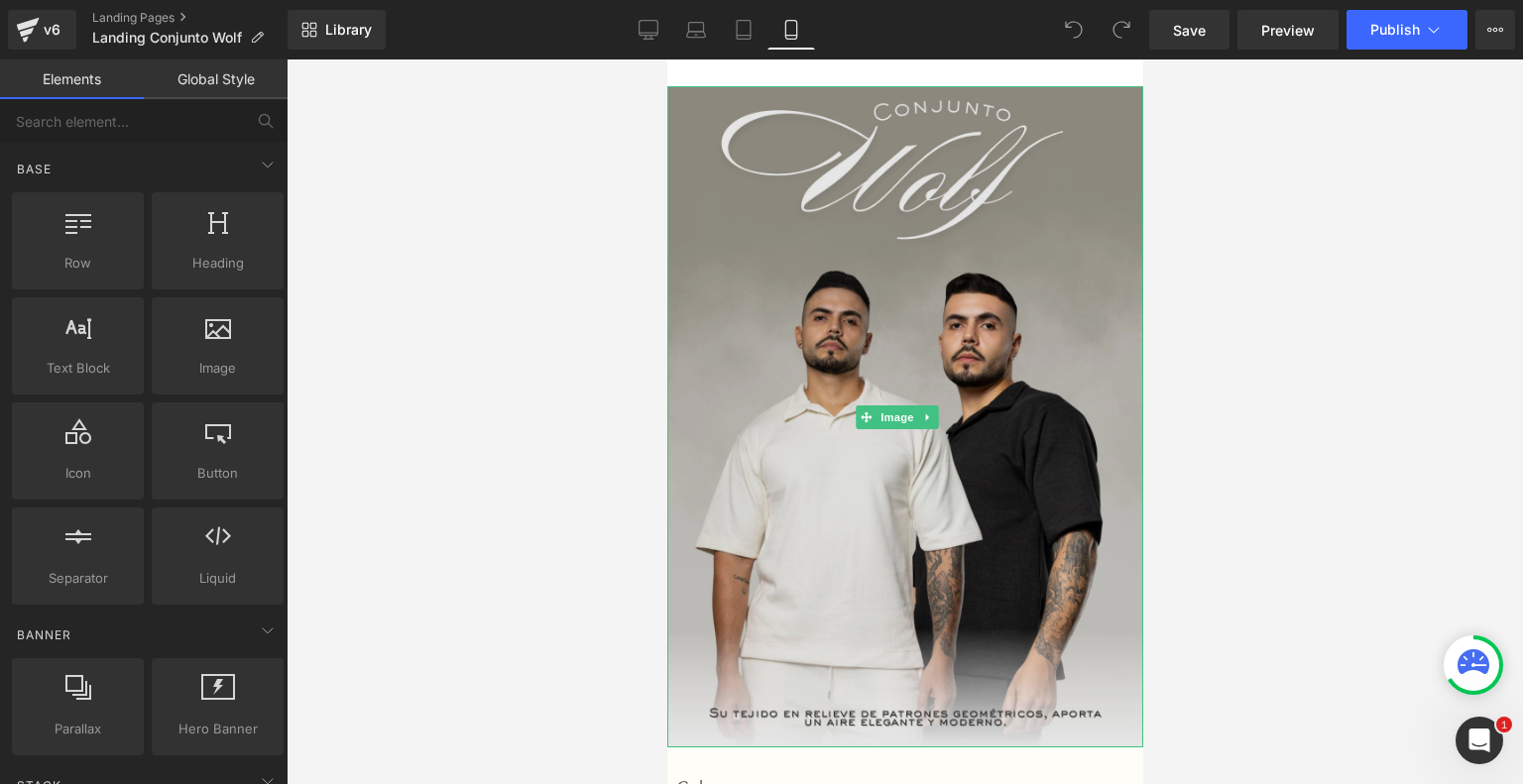 scroll, scrollTop: 176, scrollLeft: 0, axis: vertical 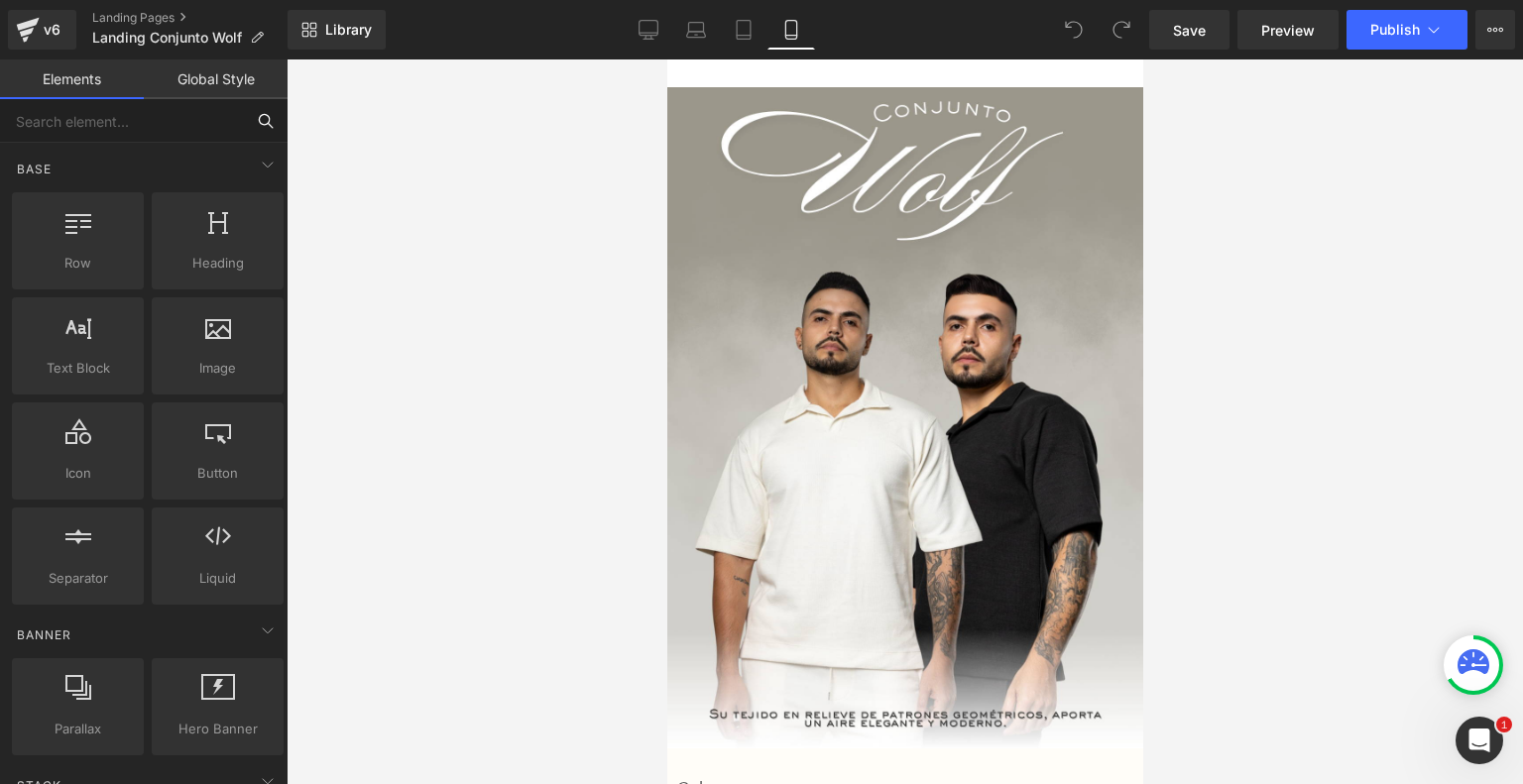 click at bounding box center (122, 121) 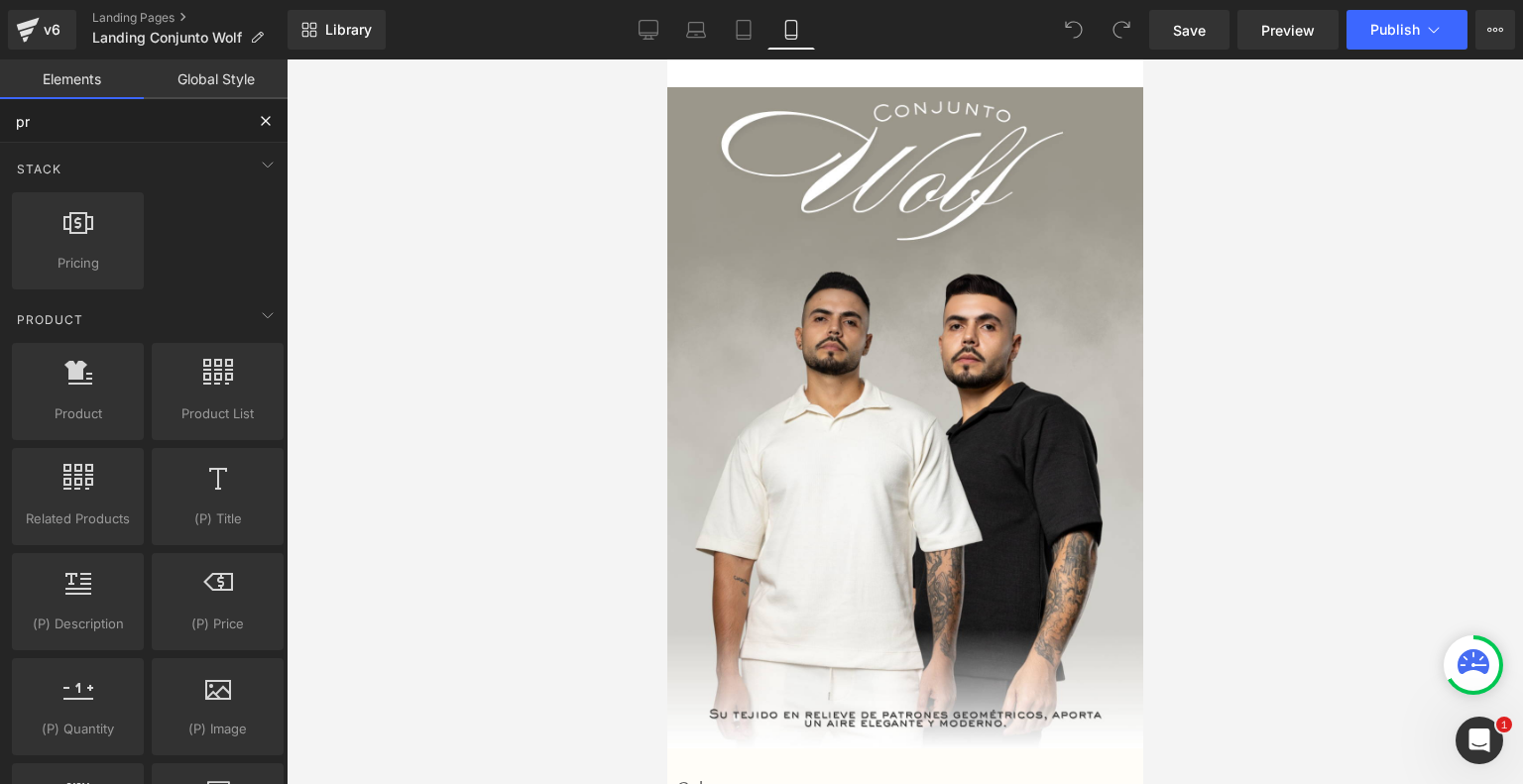 type on "p" 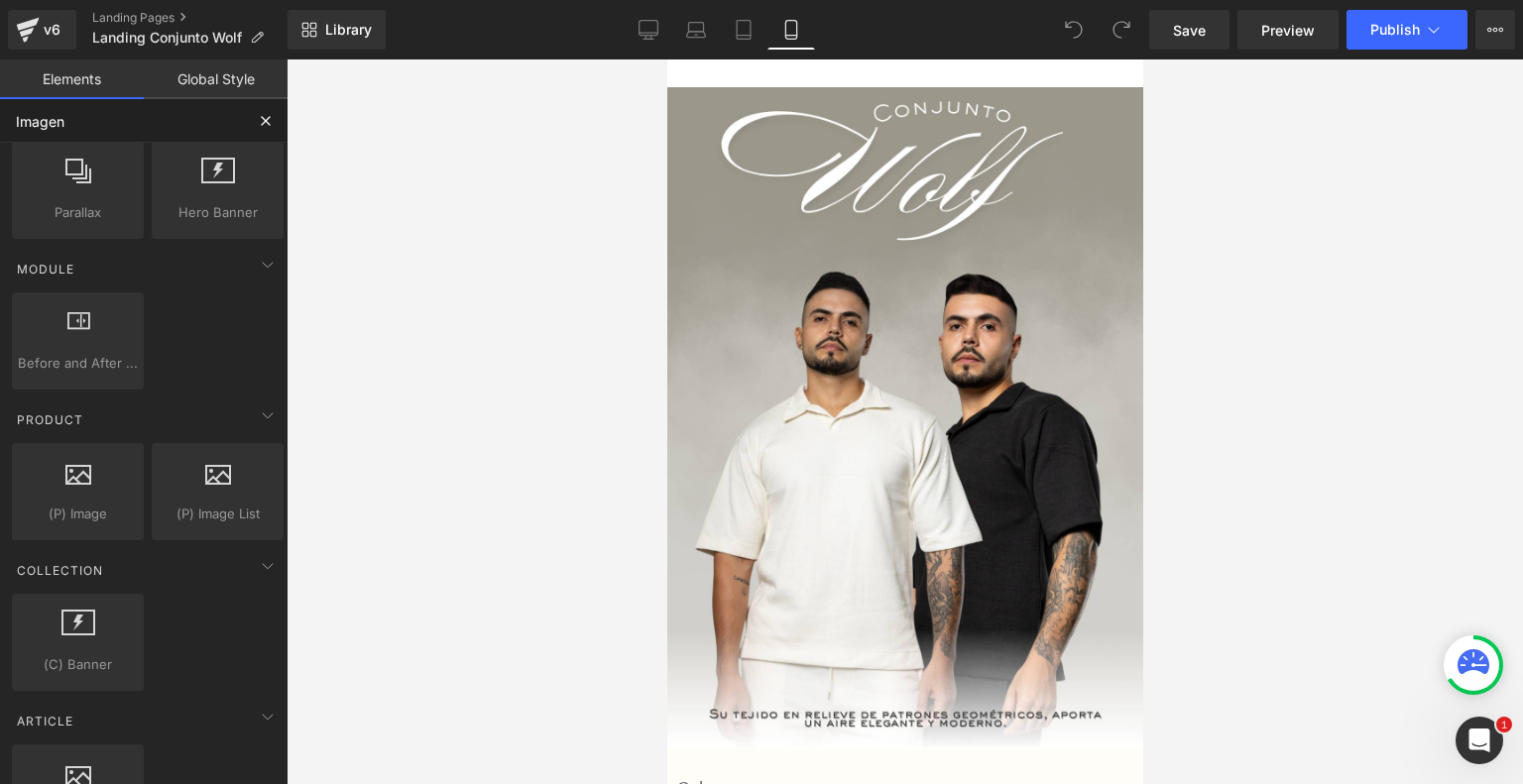 scroll, scrollTop: 202, scrollLeft: 0, axis: vertical 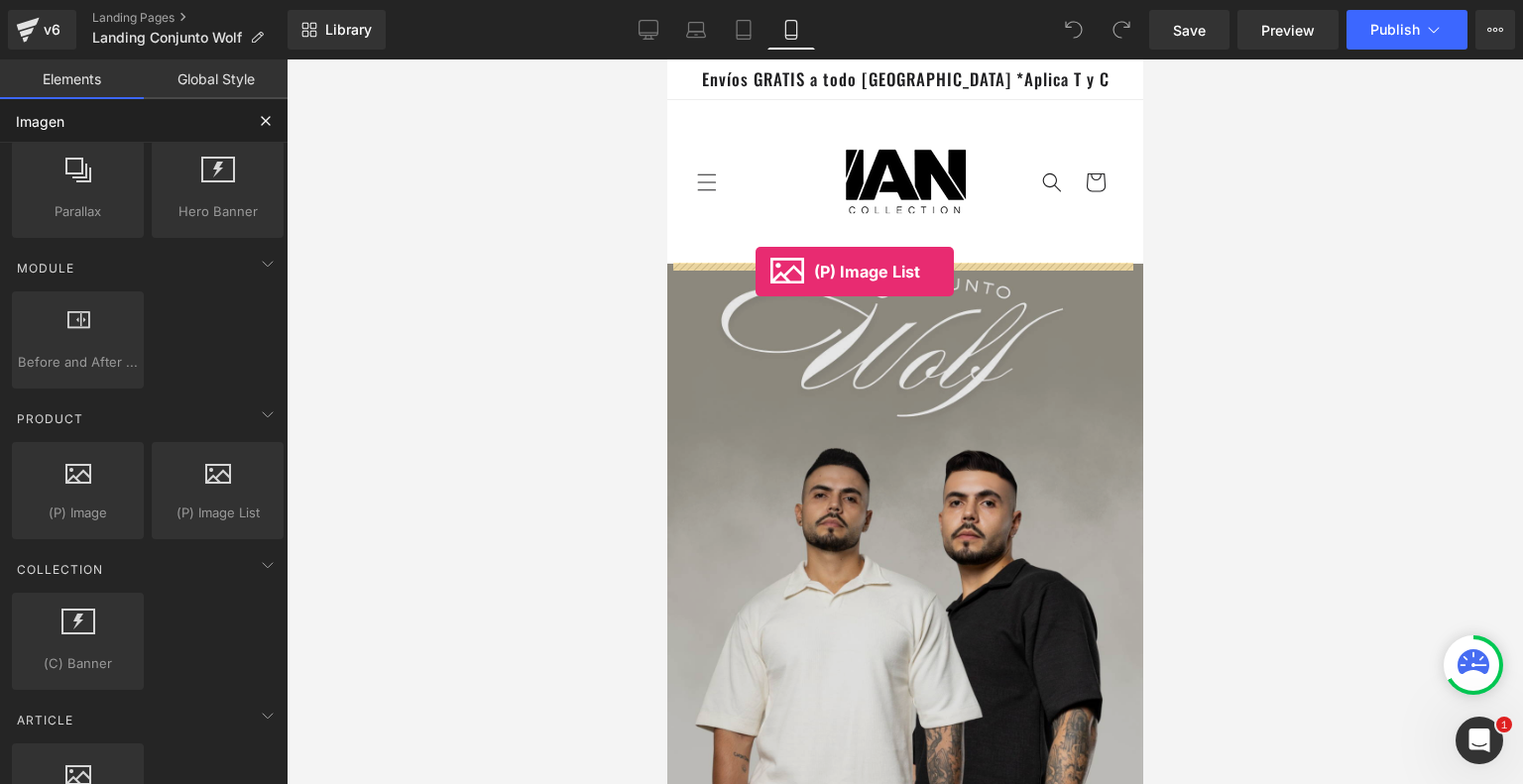 drag, startPoint x: 885, startPoint y: 524, endPoint x: 755, endPoint y: 272, distance: 283.55599 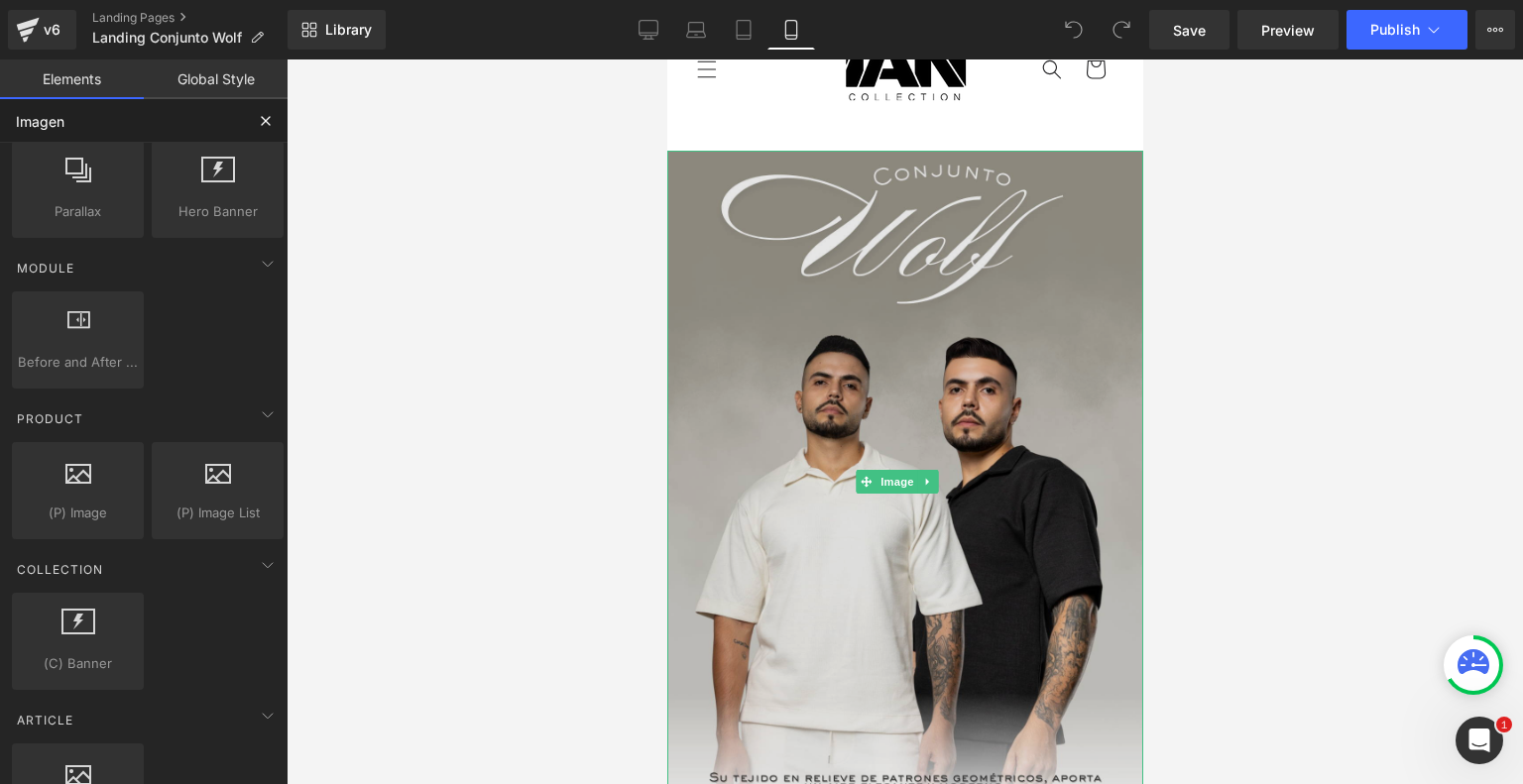 scroll, scrollTop: 102, scrollLeft: 0, axis: vertical 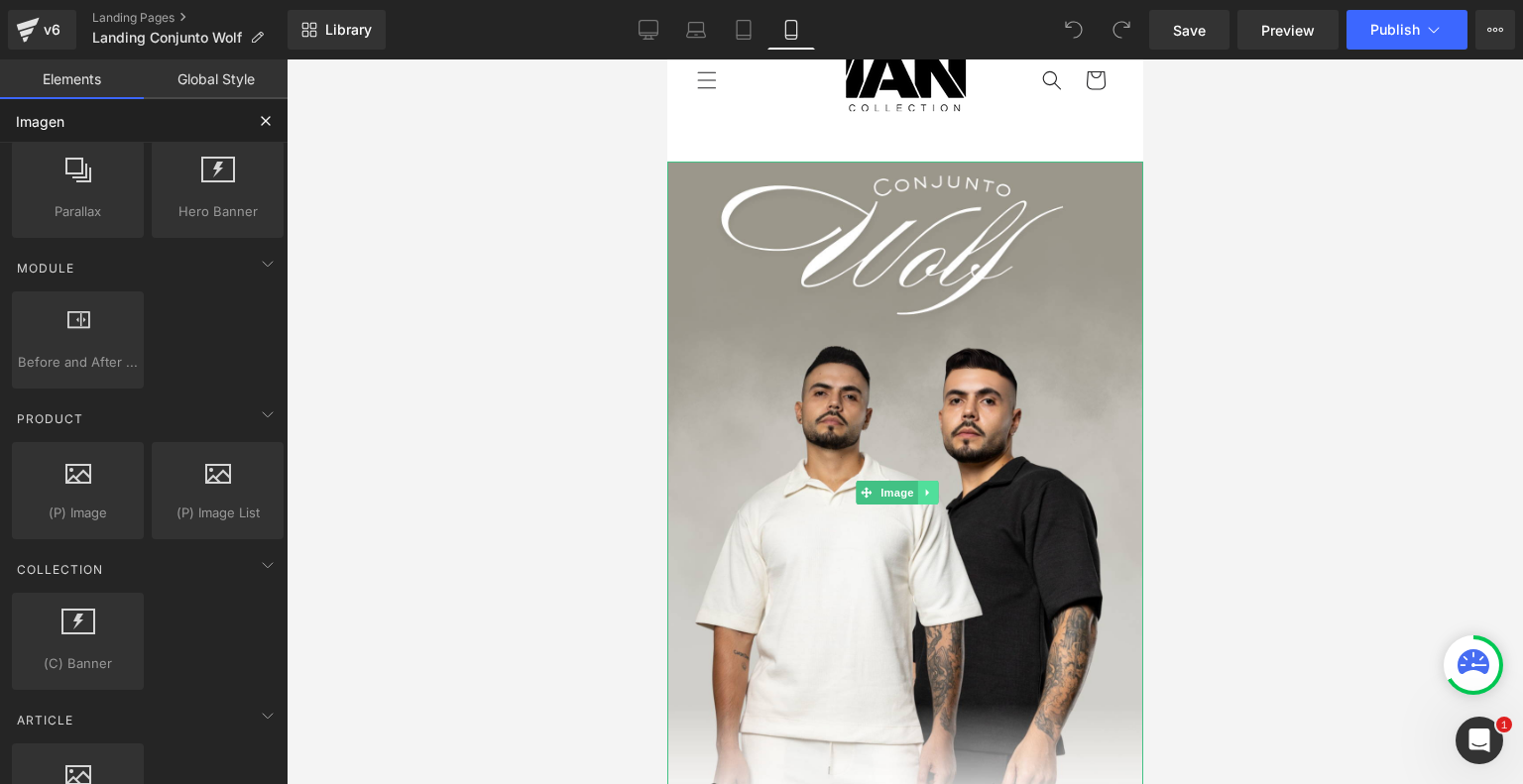 type on "Imagen" 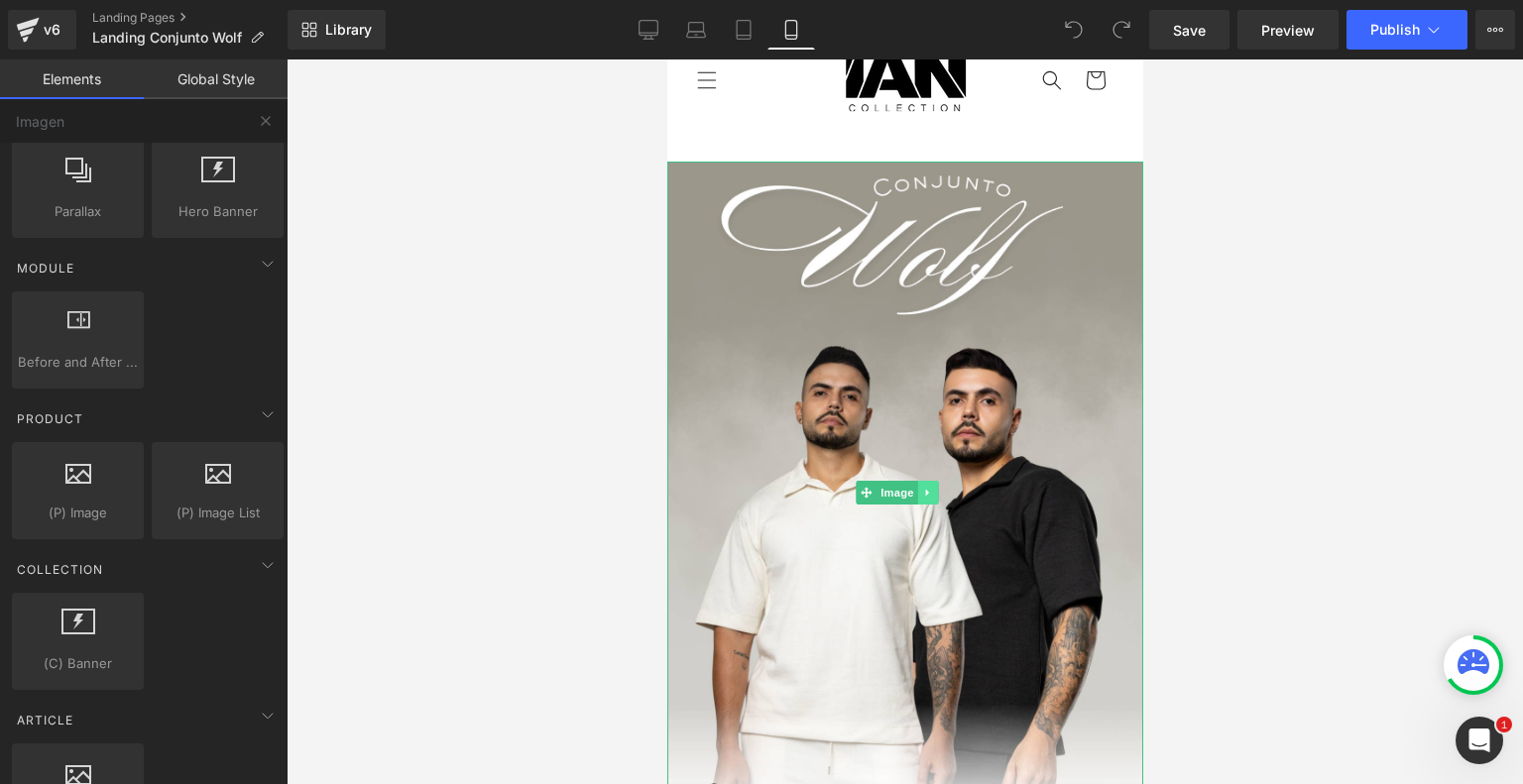 click 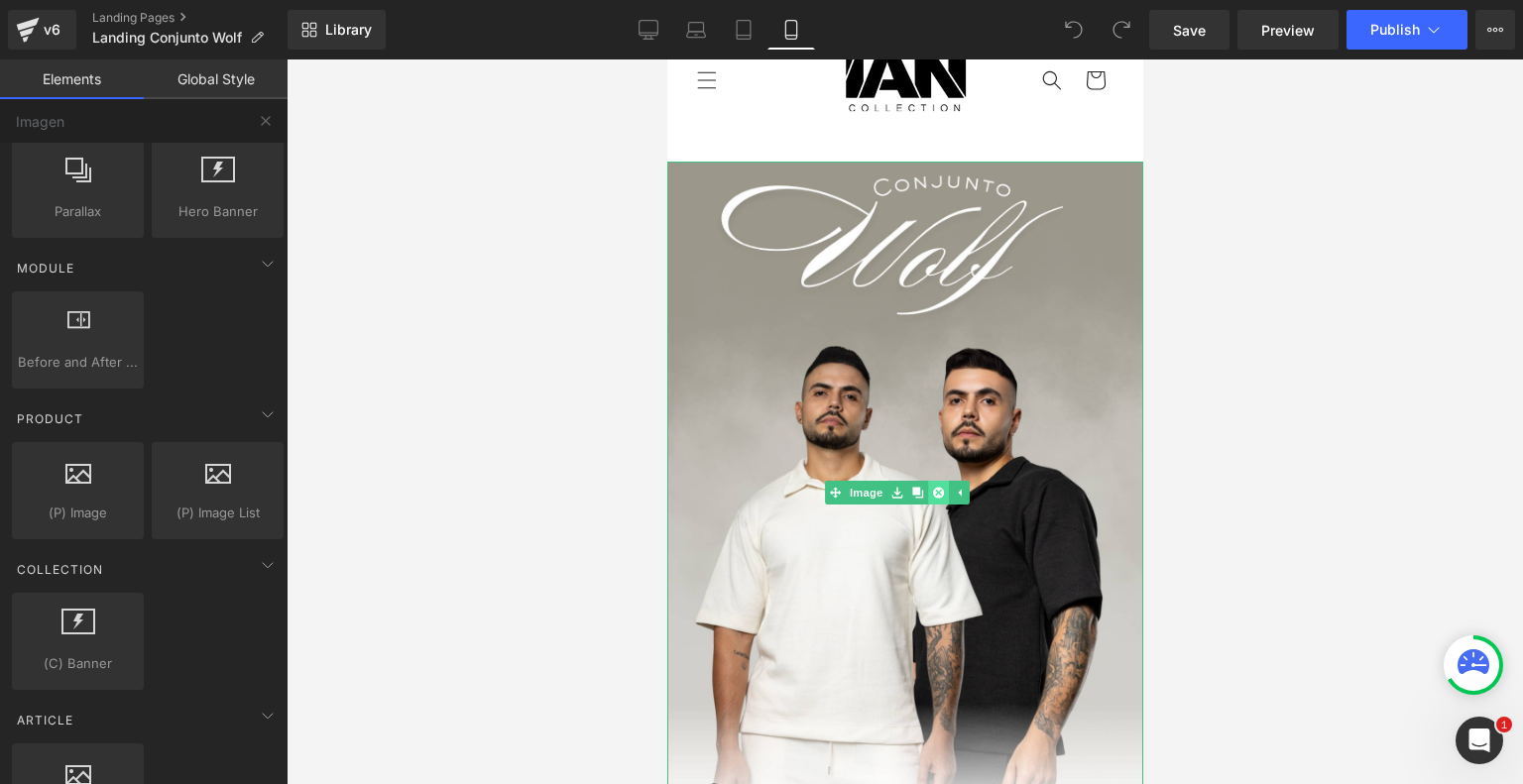 click 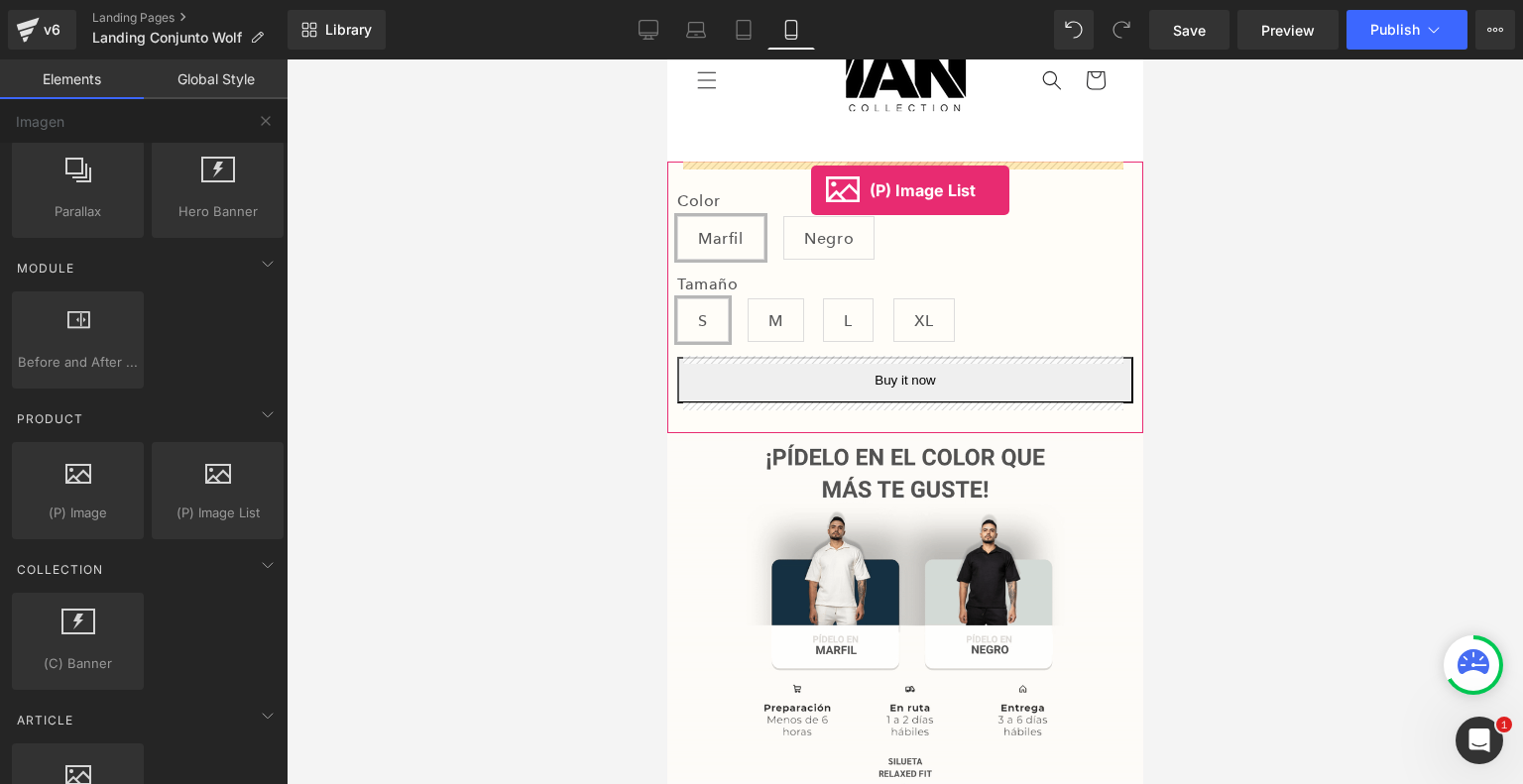 drag, startPoint x: 876, startPoint y: 550, endPoint x: 810, endPoint y: 188, distance: 367.96739 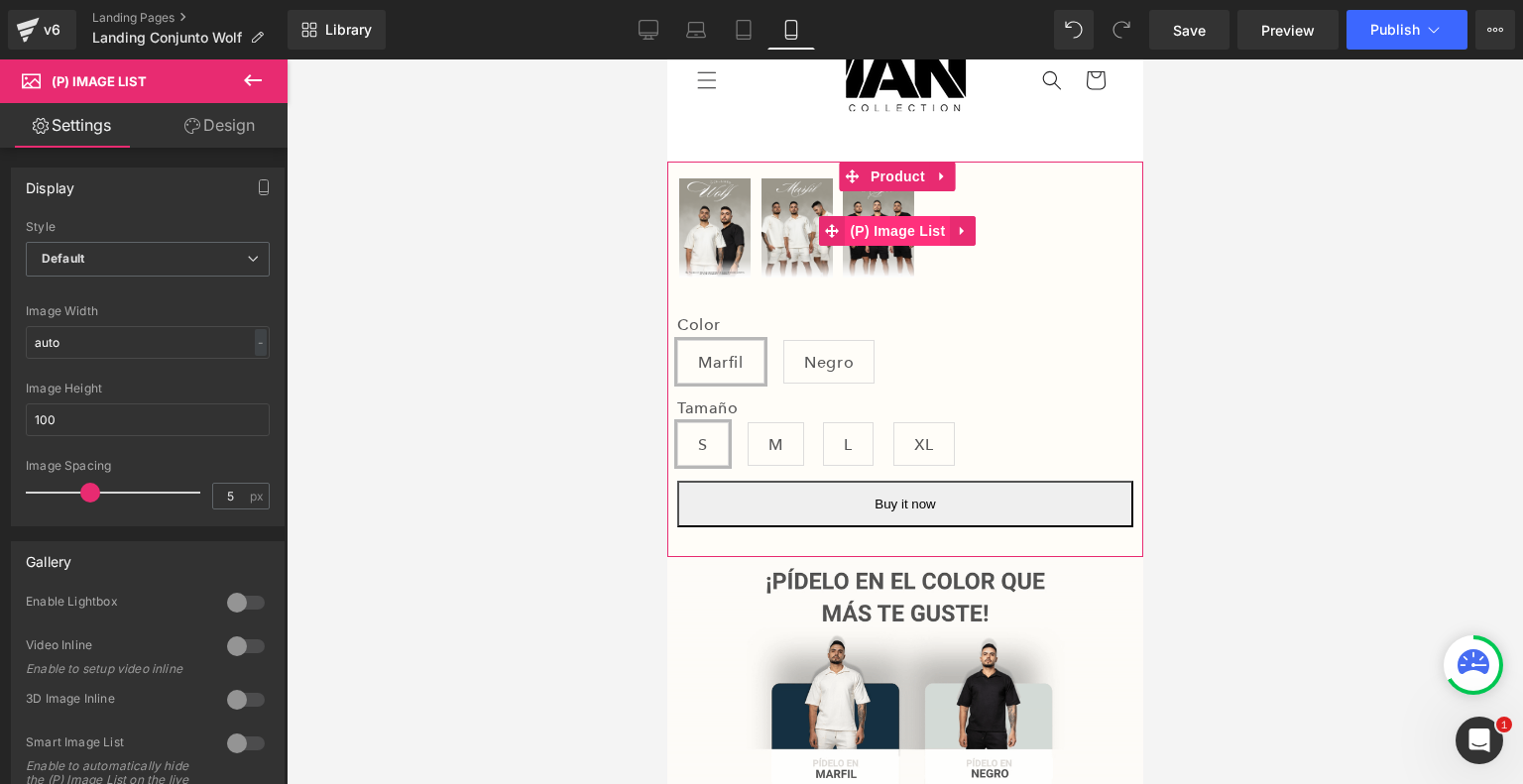 click on "(P) Image List" at bounding box center (896, 231) 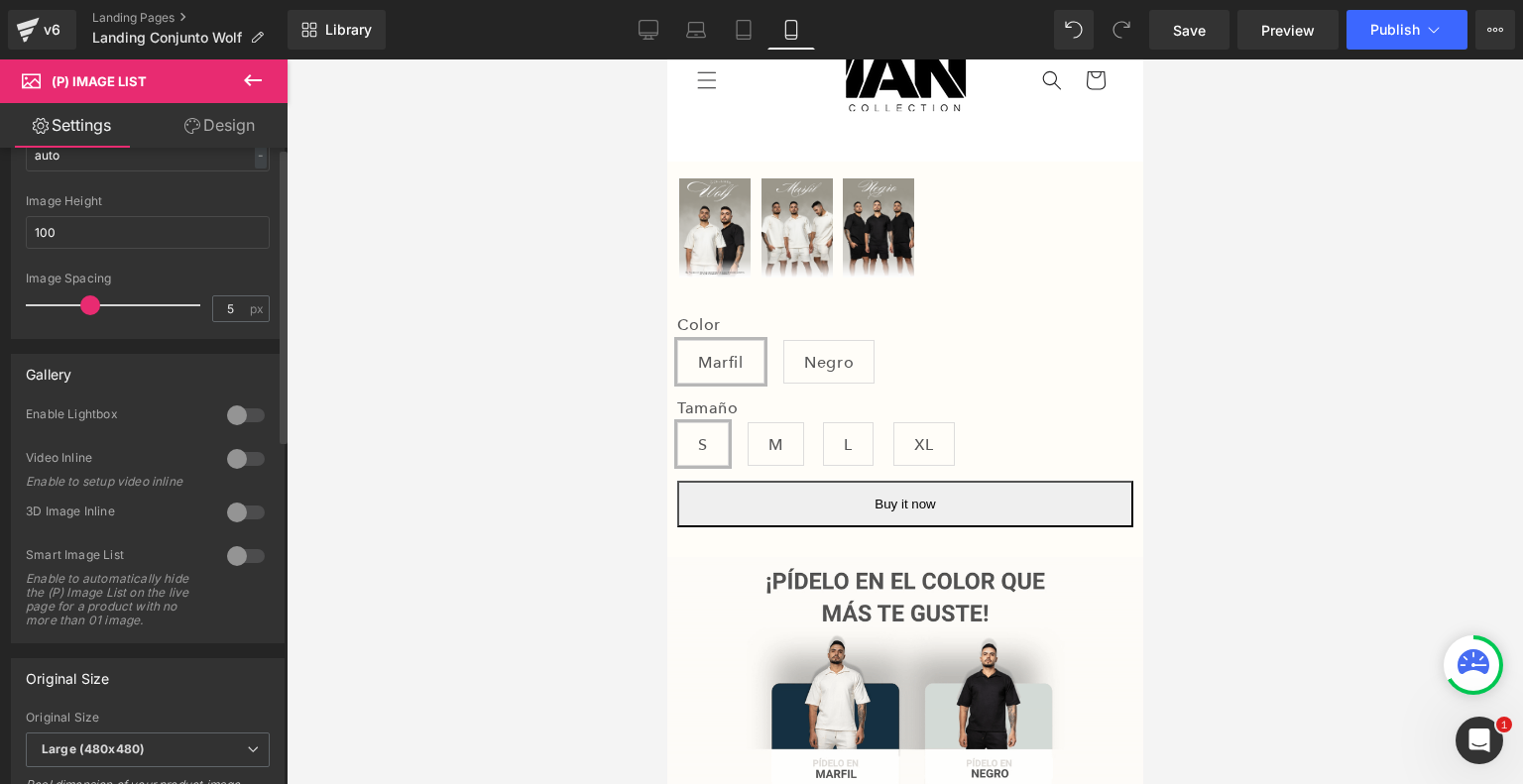 scroll, scrollTop: 0, scrollLeft: 0, axis: both 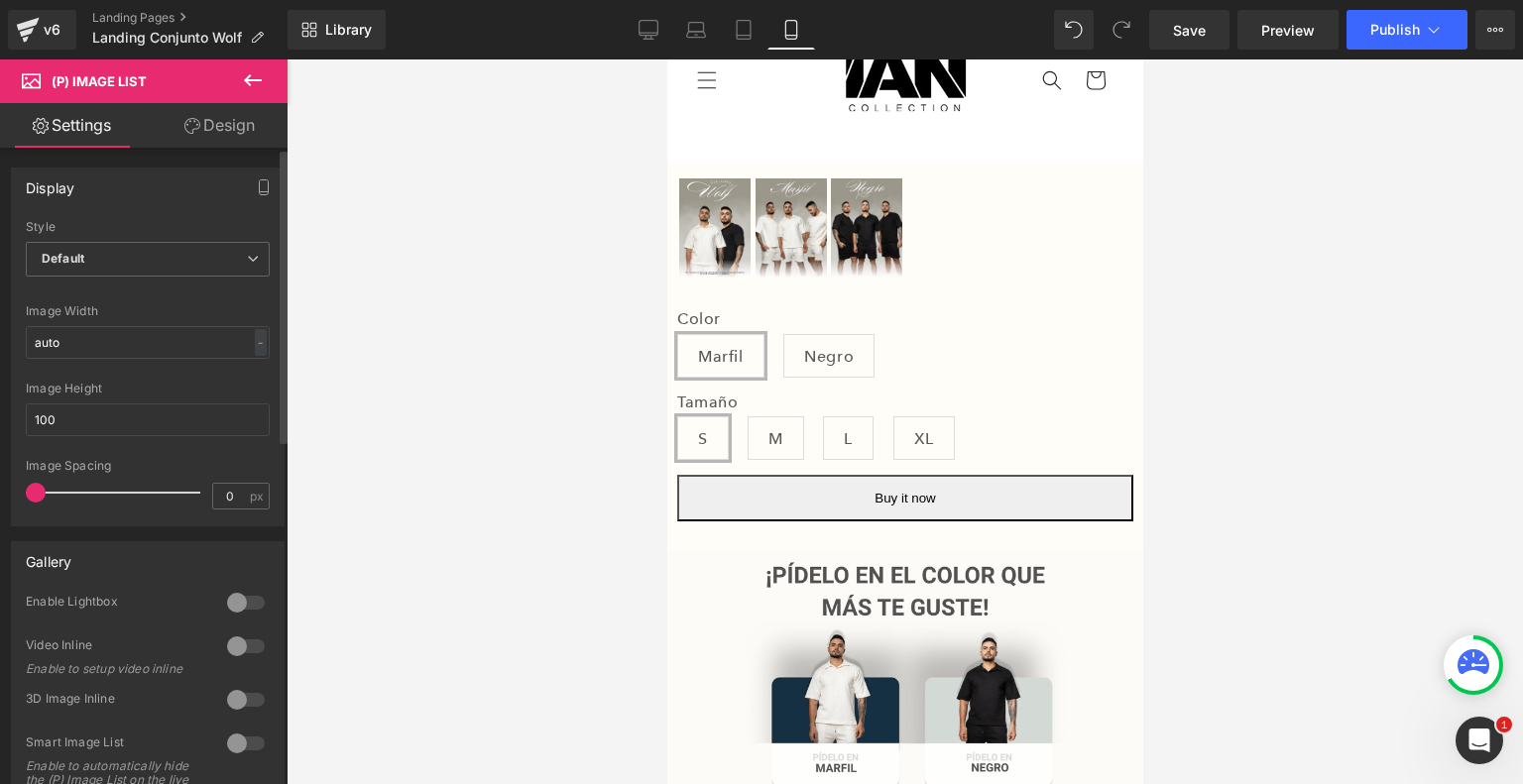 drag, startPoint x: 89, startPoint y: 495, endPoint x: 0, endPoint y: 504, distance: 89.4539 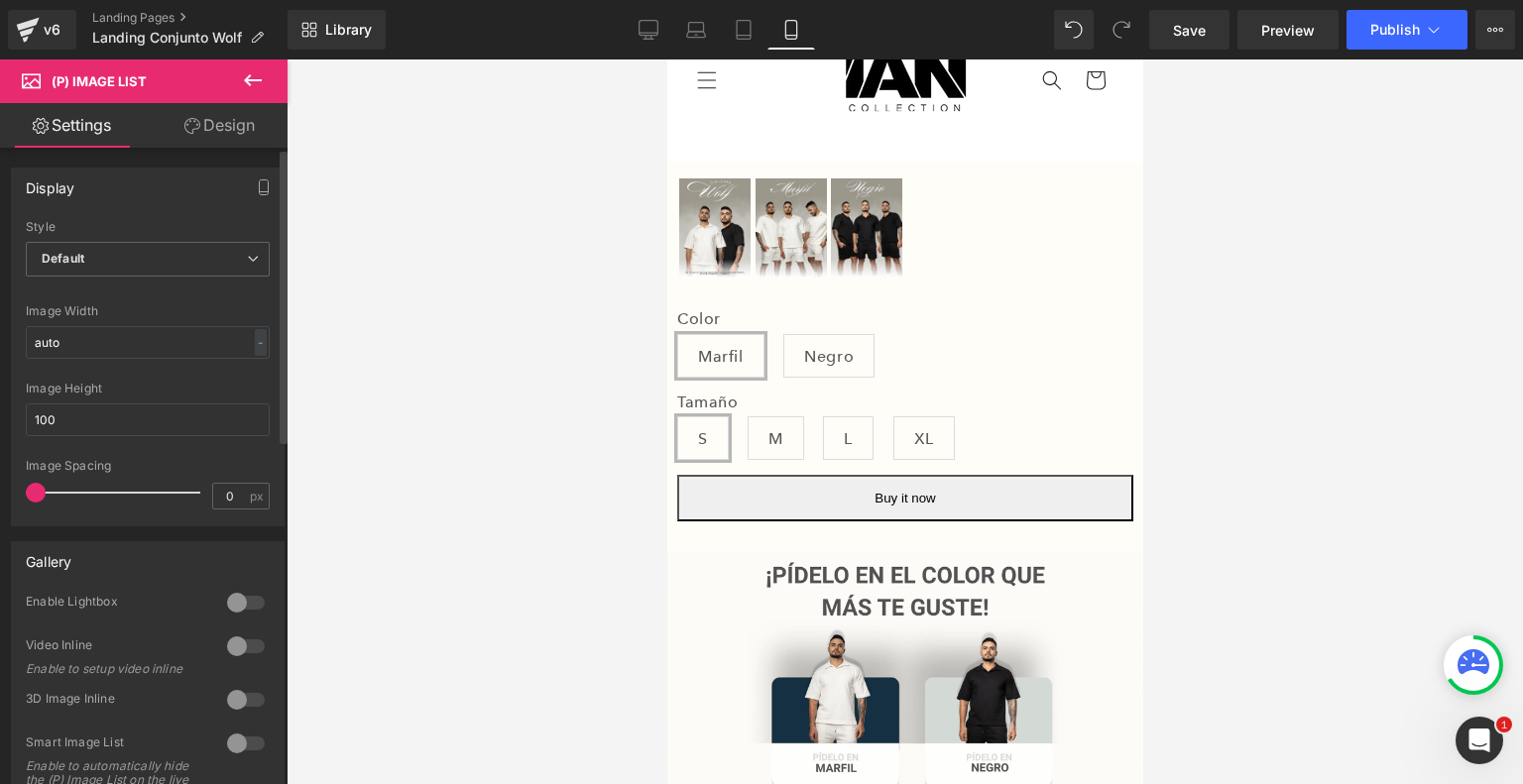 click on "Display Default Slider Style
Default
Default Slider 5 Columns 5 4 Columns 4 3 Columns 3 3 Columns 3 0 Dots Navigation 0 Dots Navigation 1 Dots Navigation 1 Dots Navigation 1 Next/Prev Buttons 1 Next/Prev Buttons 0 Next/Prev Buttons 0 Next/Prev Buttons 0 Loop *Works on live page* auto Image Width auto - % px 100px Image Height 100 0px Image Spacing 0 px 5px Spacing 5 px 5px Spacing 5 px 5px Spacing 5 px 5px Spacing 5 px" at bounding box center [148, 339] 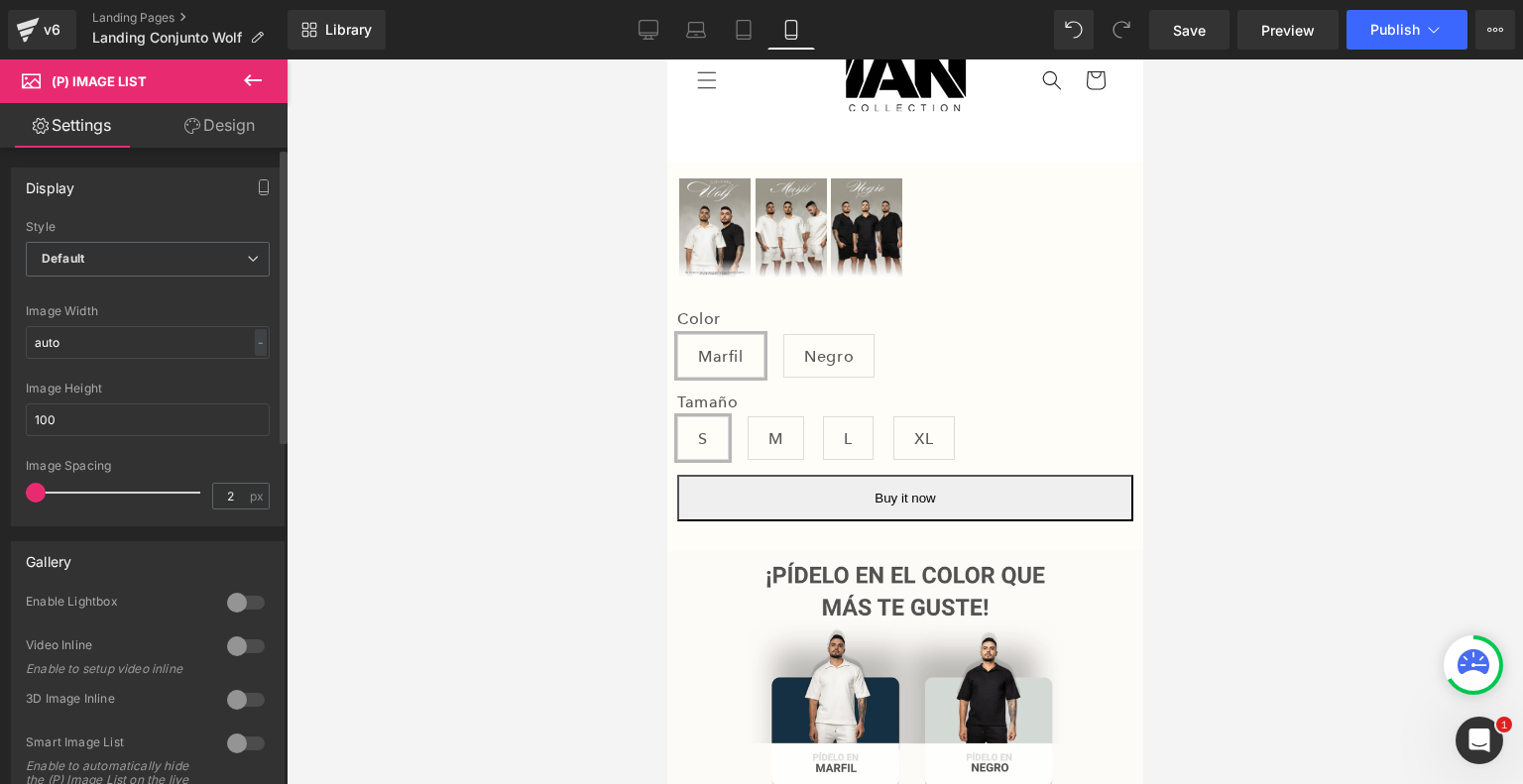 type on "3" 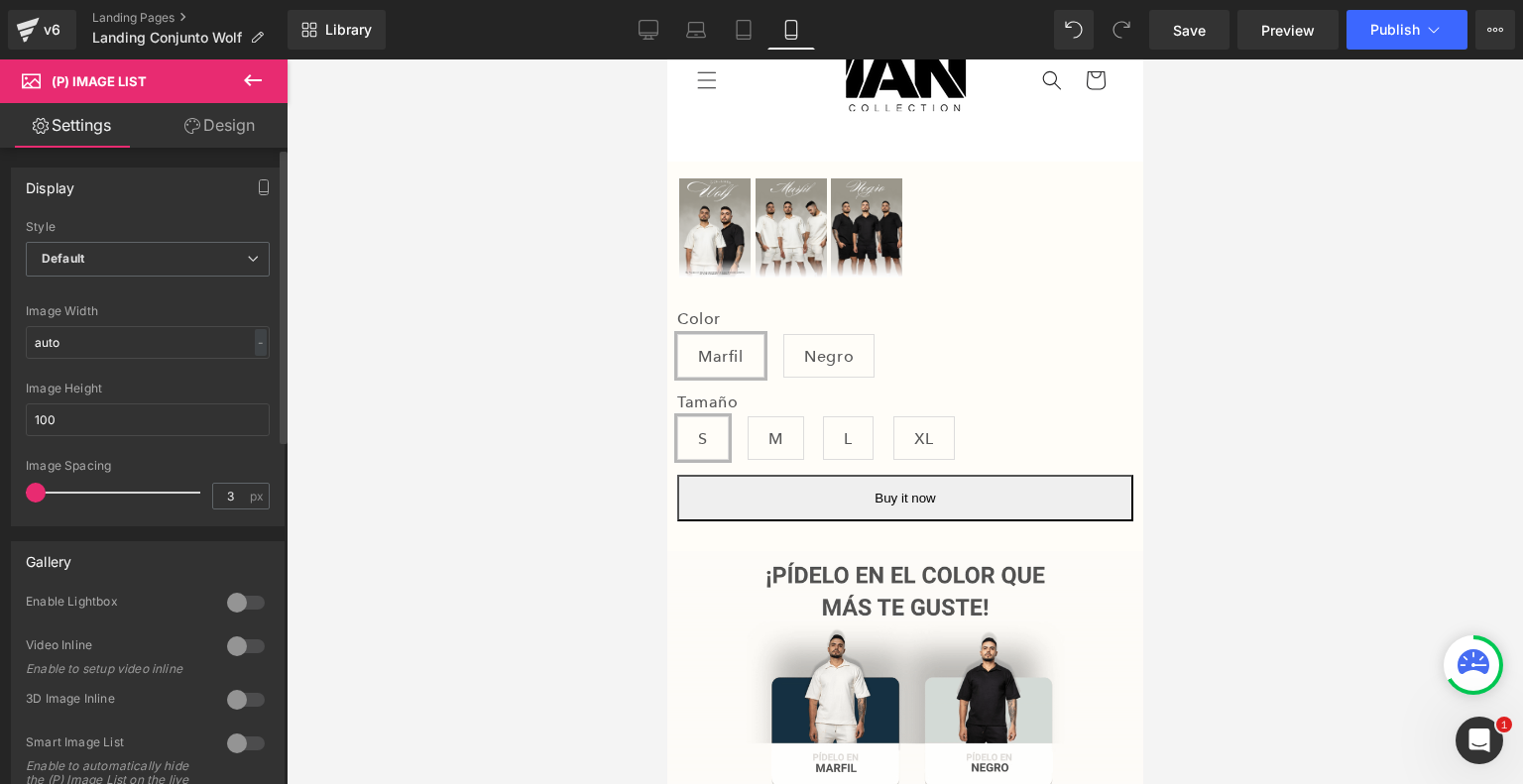 drag, startPoint x: 33, startPoint y: 486, endPoint x: 67, endPoint y: 485, distance: 34.014703 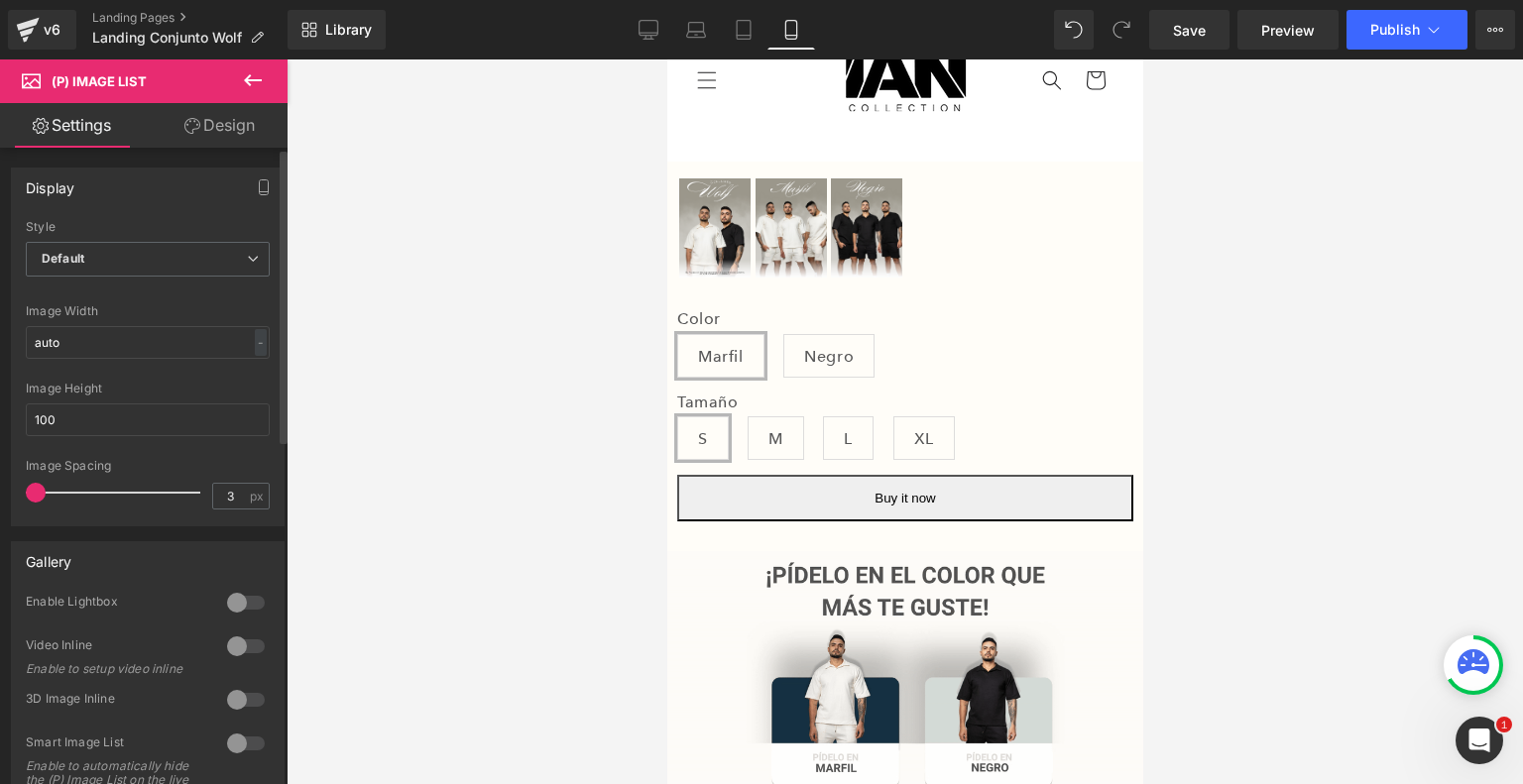 click at bounding box center [36, 493] 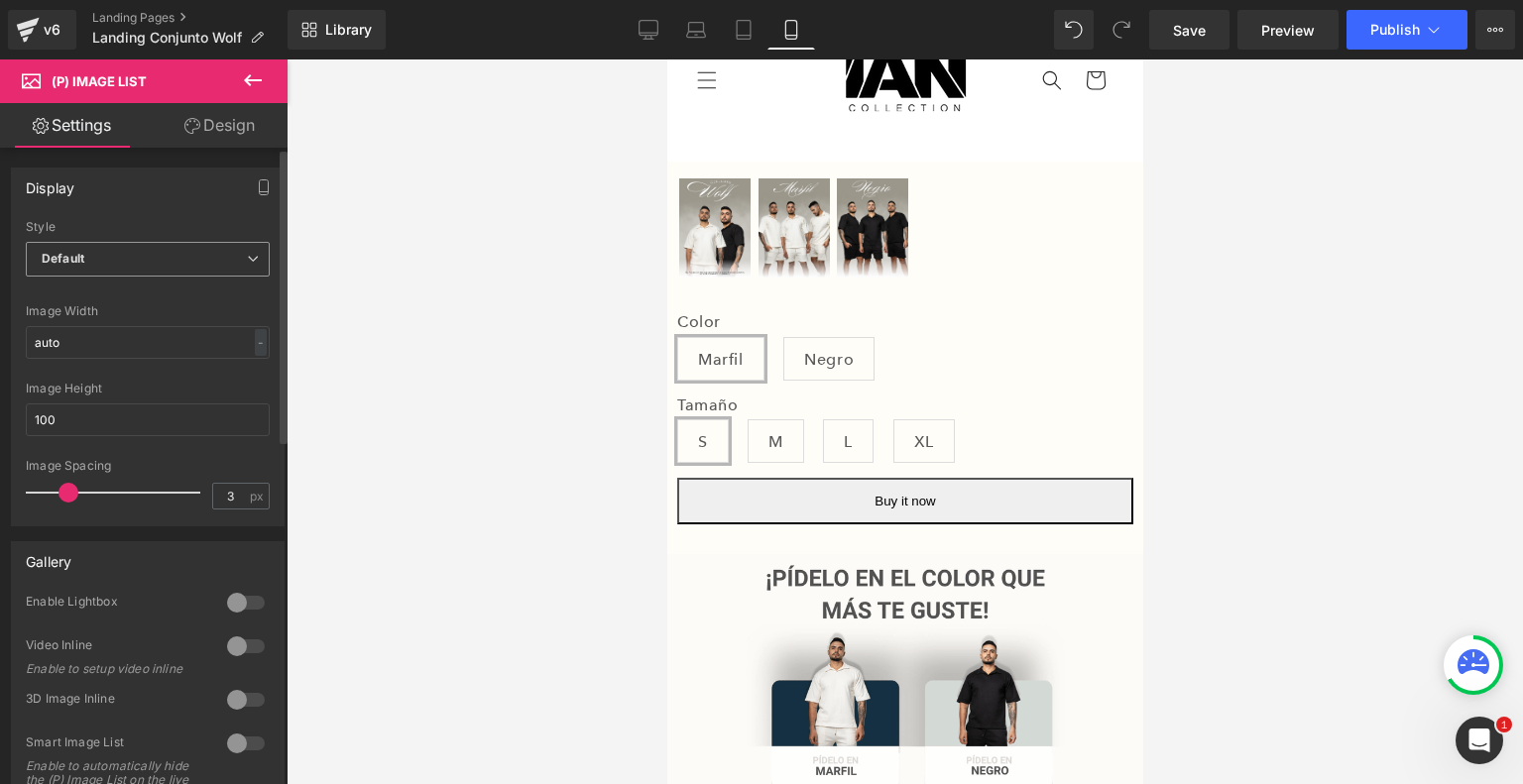 click on "Default" at bounding box center [148, 259] 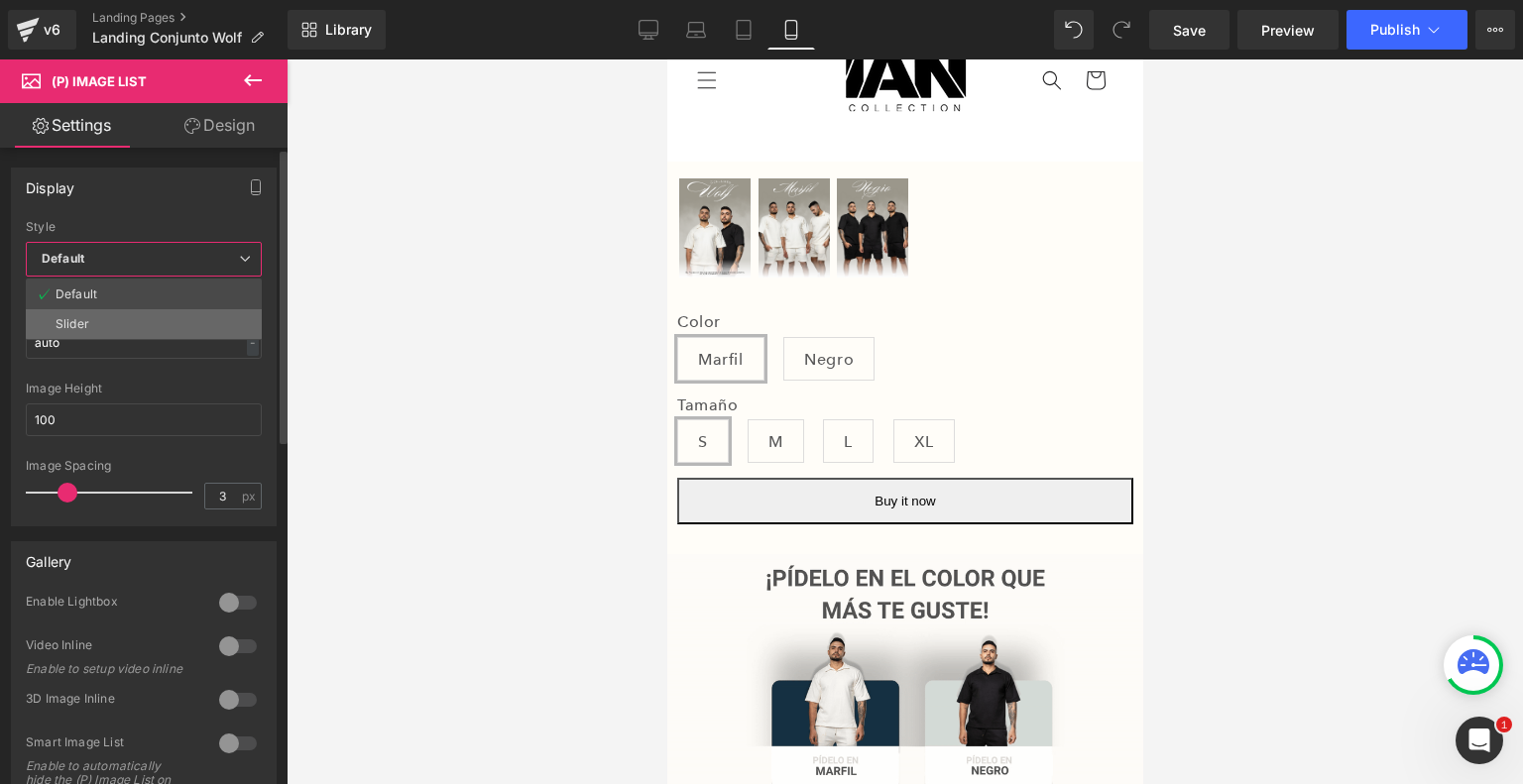click on "Slider" at bounding box center (144, 324) 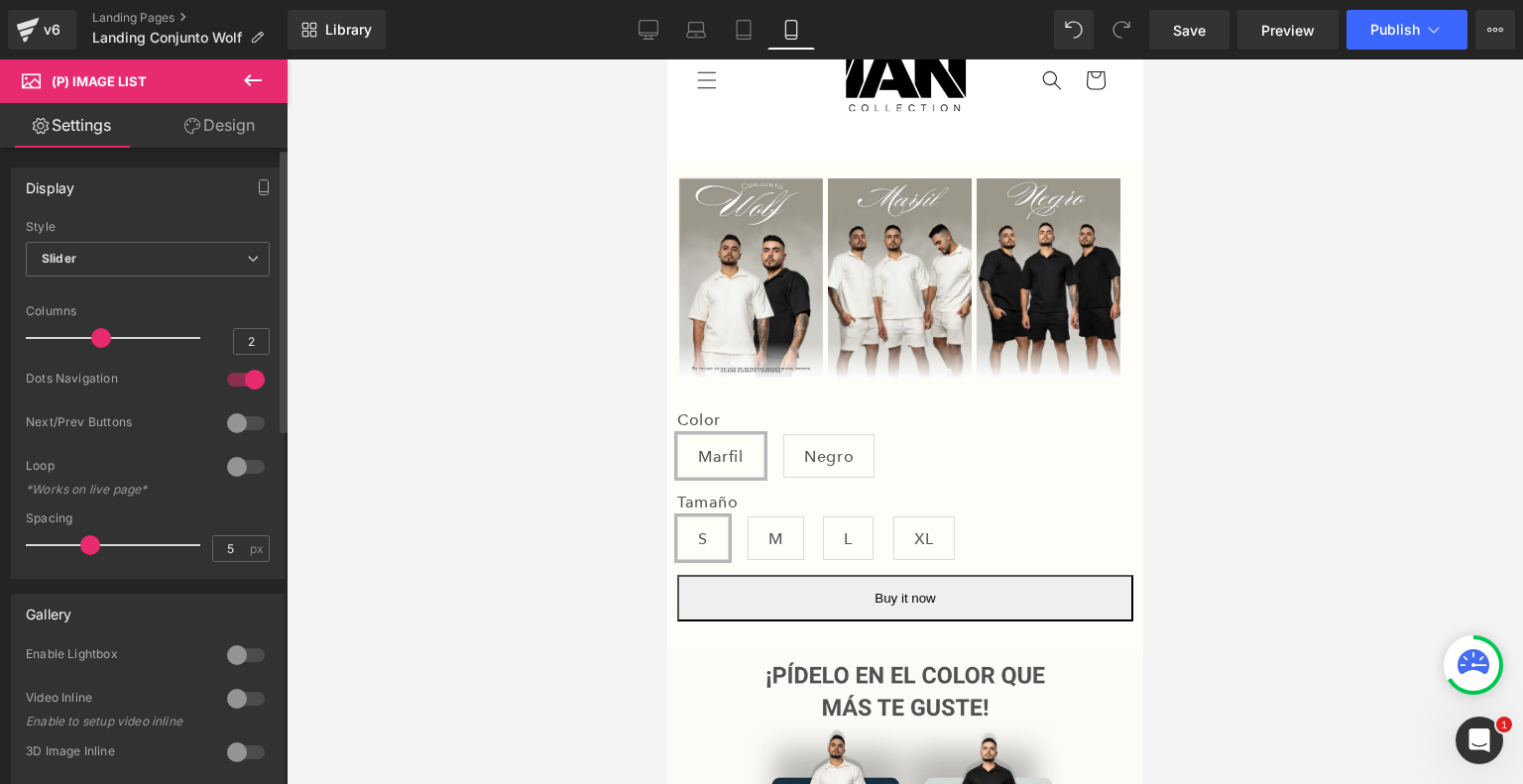 type on "1" 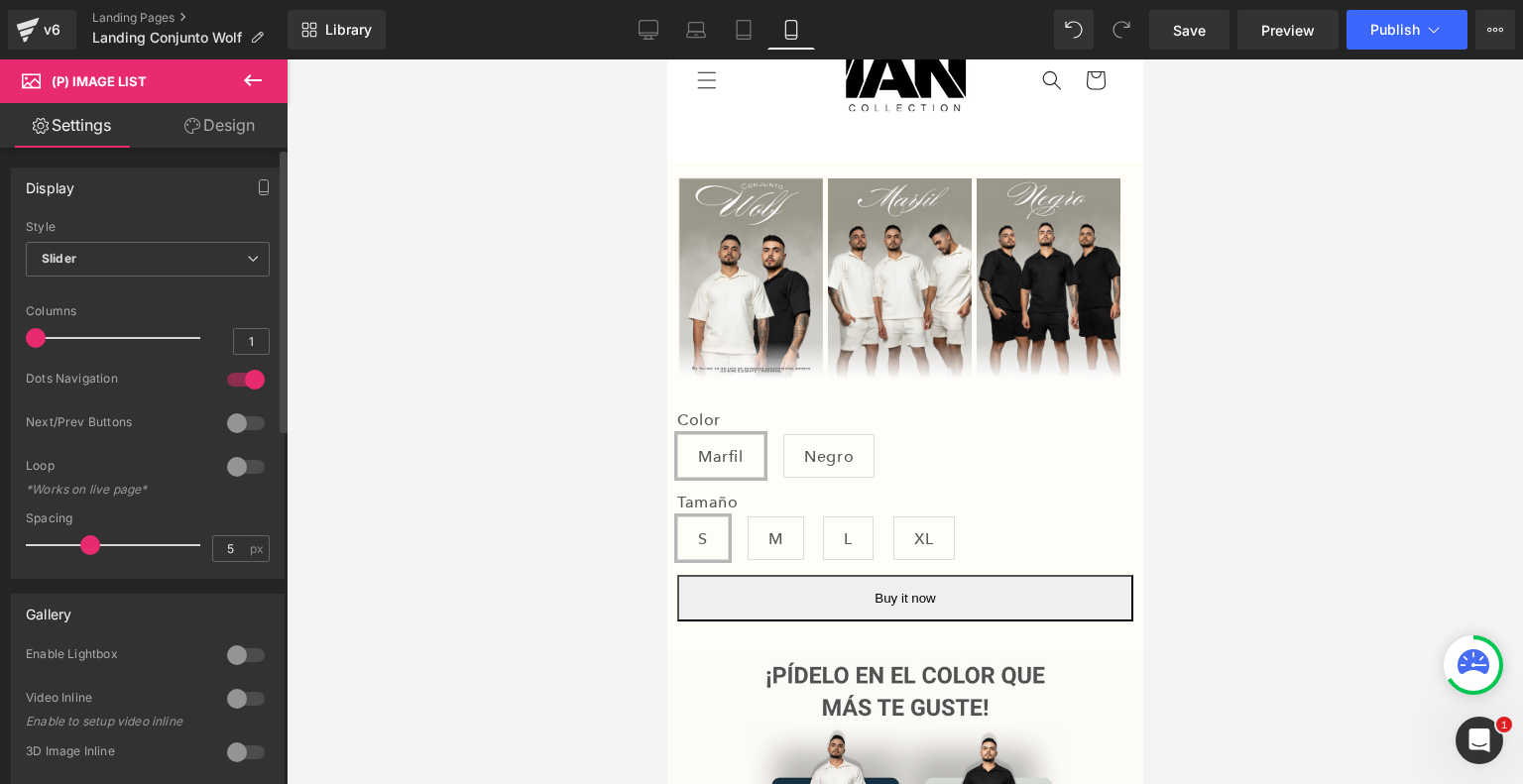 drag, startPoint x: 103, startPoint y: 336, endPoint x: 0, endPoint y: 402, distance: 122.33152 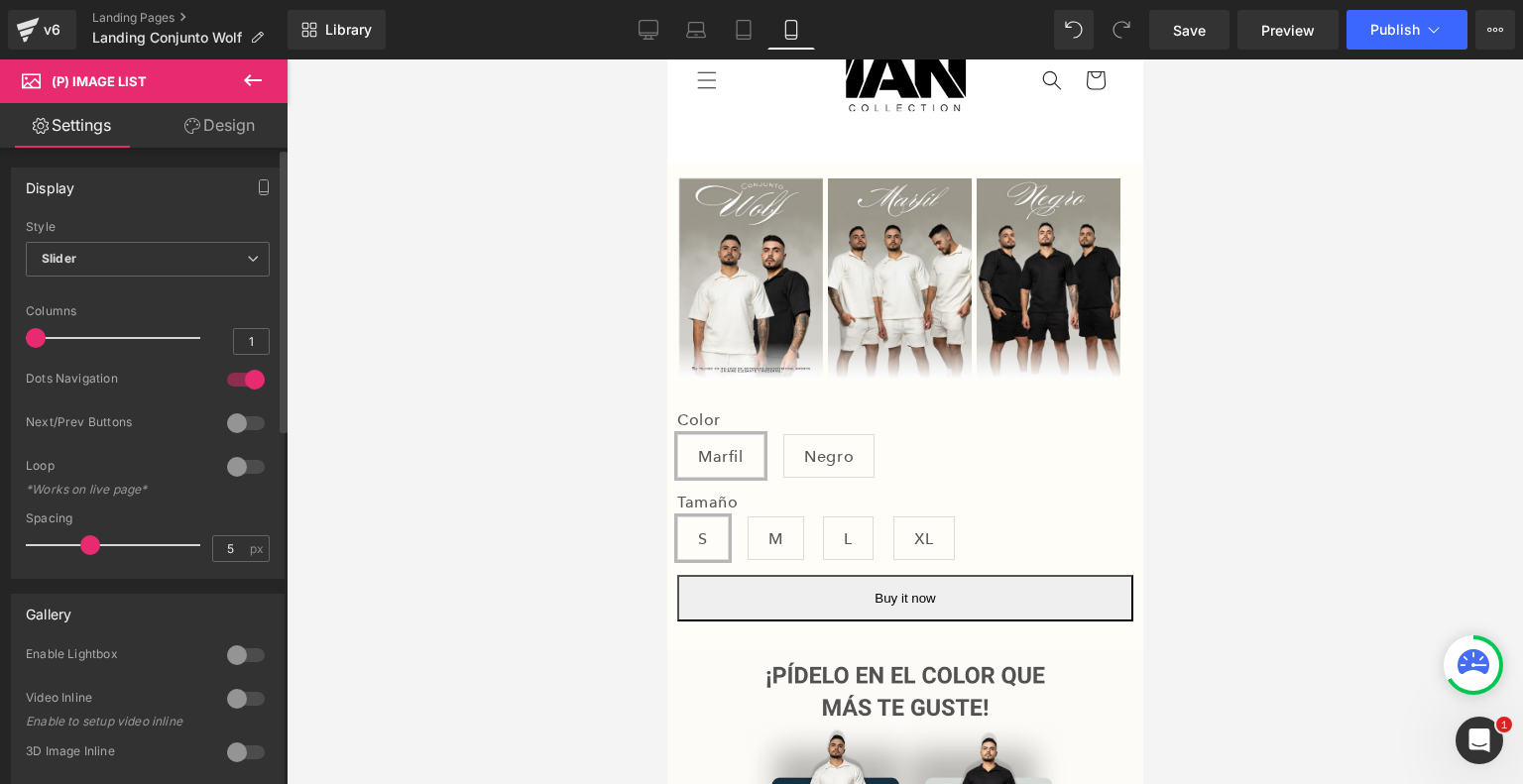click on "Display Default Slider Style
Slider
Default Slider 5 Columns 5 4 Columns 4 3 Columns 3 1 Columns 1 0 Dots Navigation 0 Dots Navigation 1 Dots Navigation 1 Dots Navigation 1 Next/Prev Buttons 1 Next/Prev Buttons 0 Next/Prev Buttons 0 Next/Prev Buttons 0 Loop *Works on live page* auto Image Width auto - % px 100px Image Height 100 3px Image Spacing 3 px 5px Spacing 5 px 5px Spacing 5 px 5px Spacing 5 px 5px Spacing 5 px" at bounding box center [148, 366] 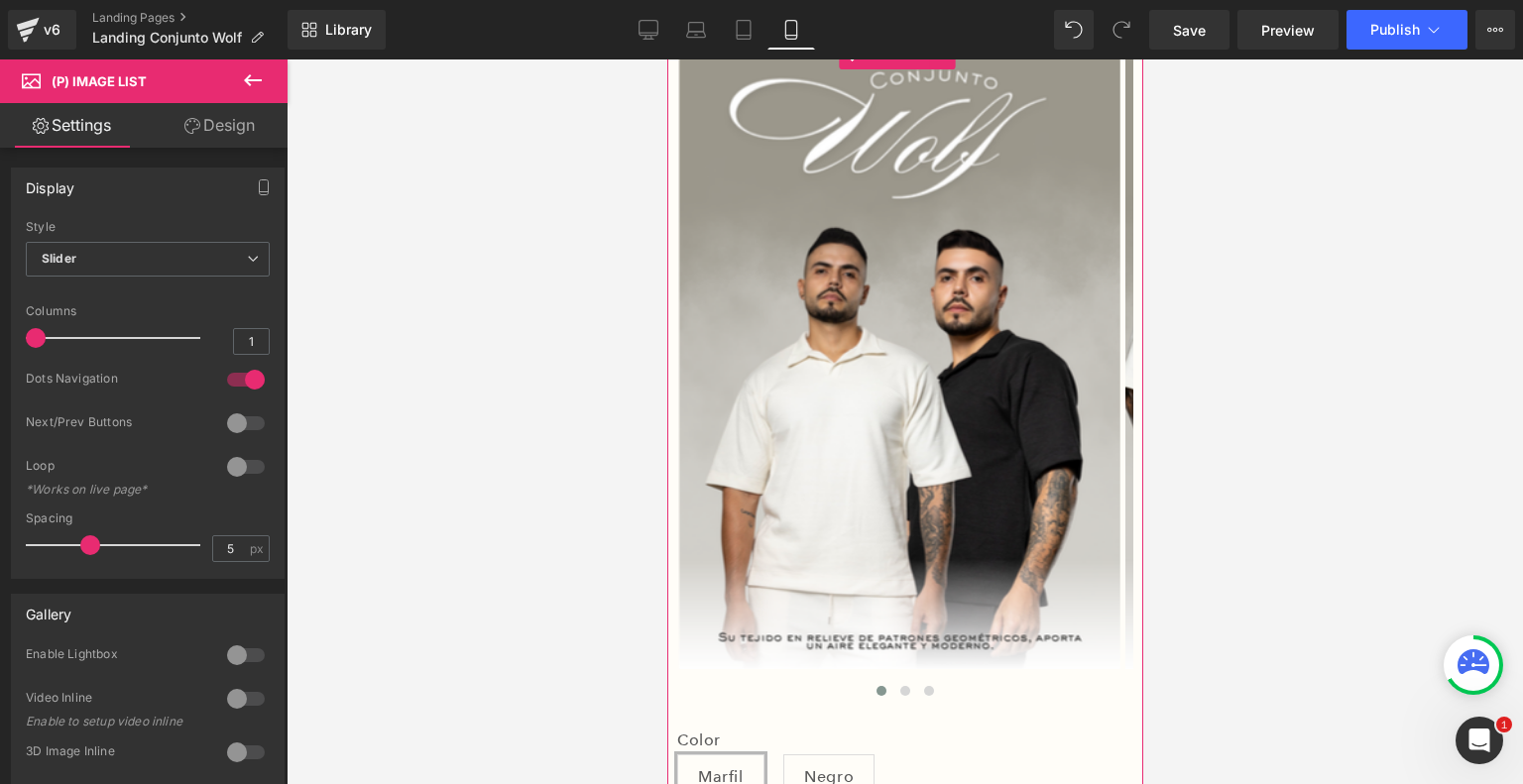 scroll, scrollTop: 222, scrollLeft: 0, axis: vertical 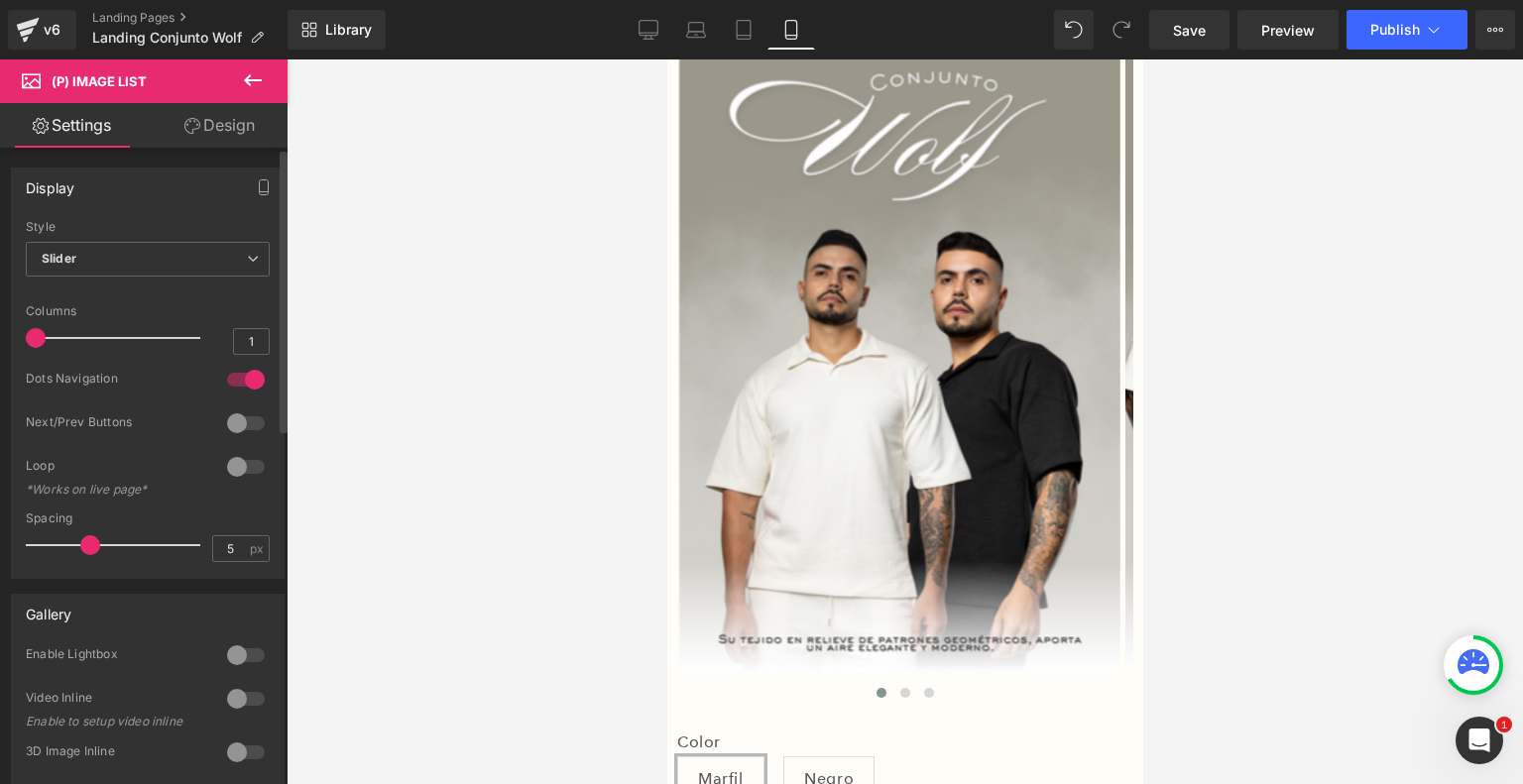 click at bounding box center [246, 380] 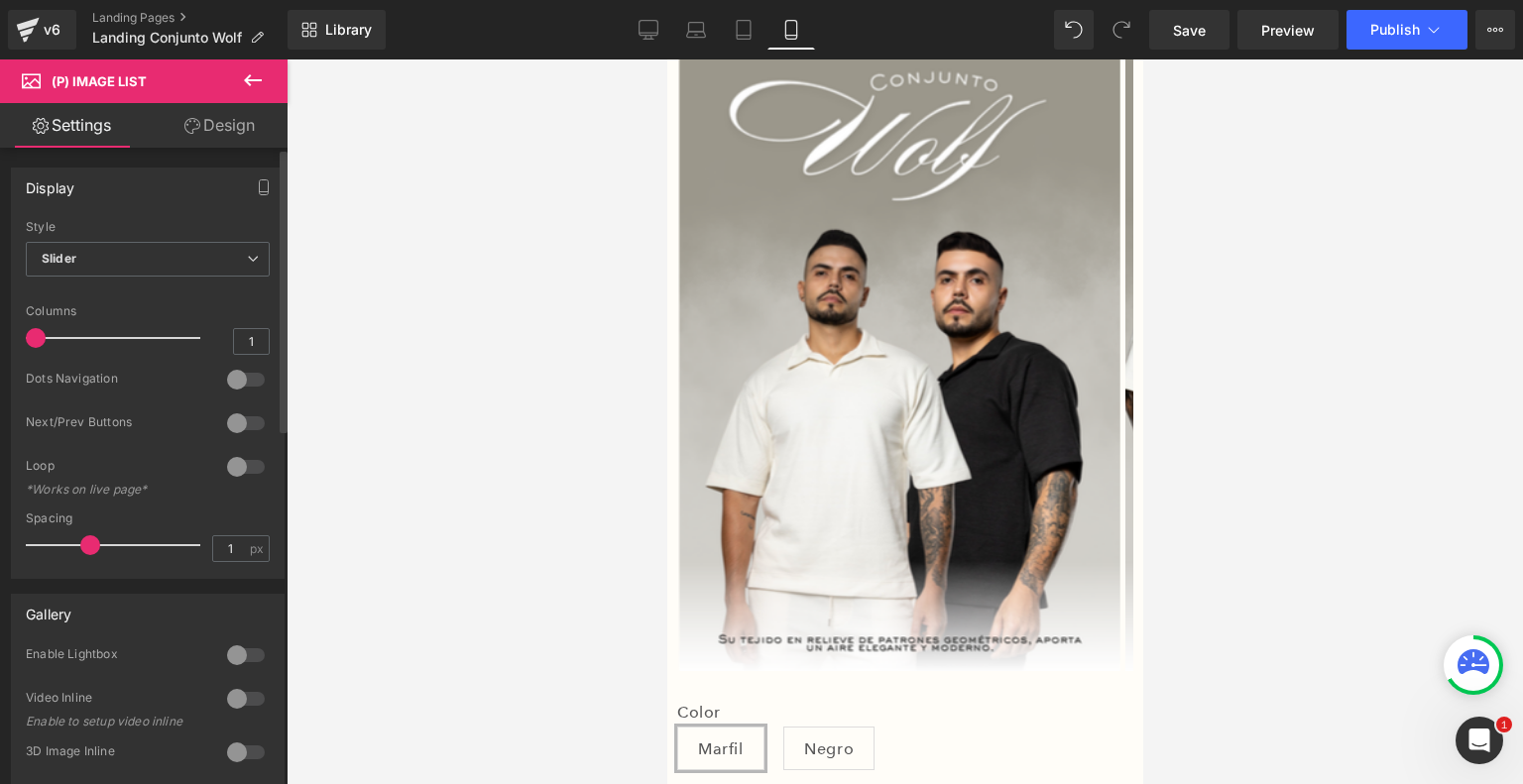 type on "0" 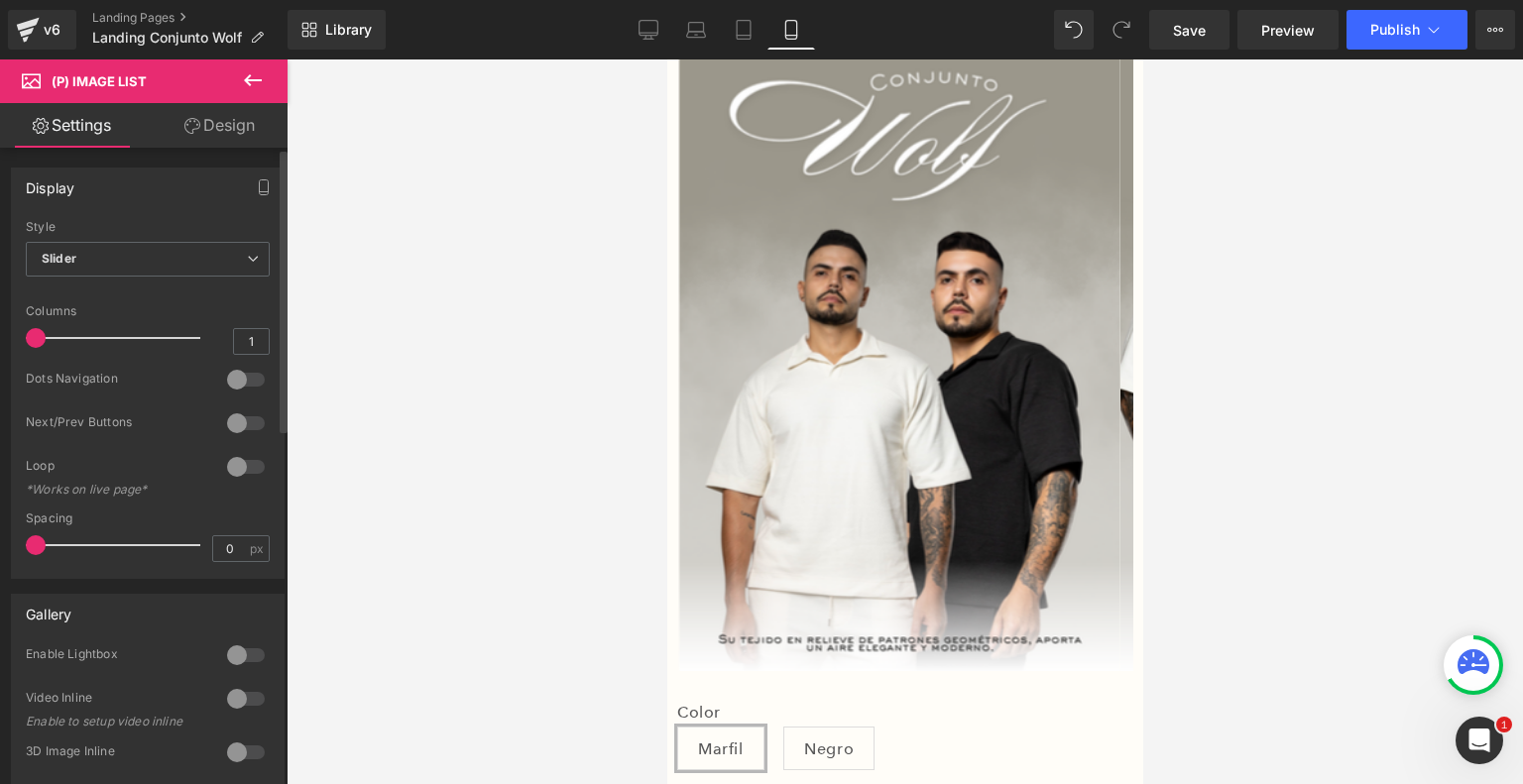 drag, startPoint x: 91, startPoint y: 547, endPoint x: 0, endPoint y: 548, distance: 91.00549 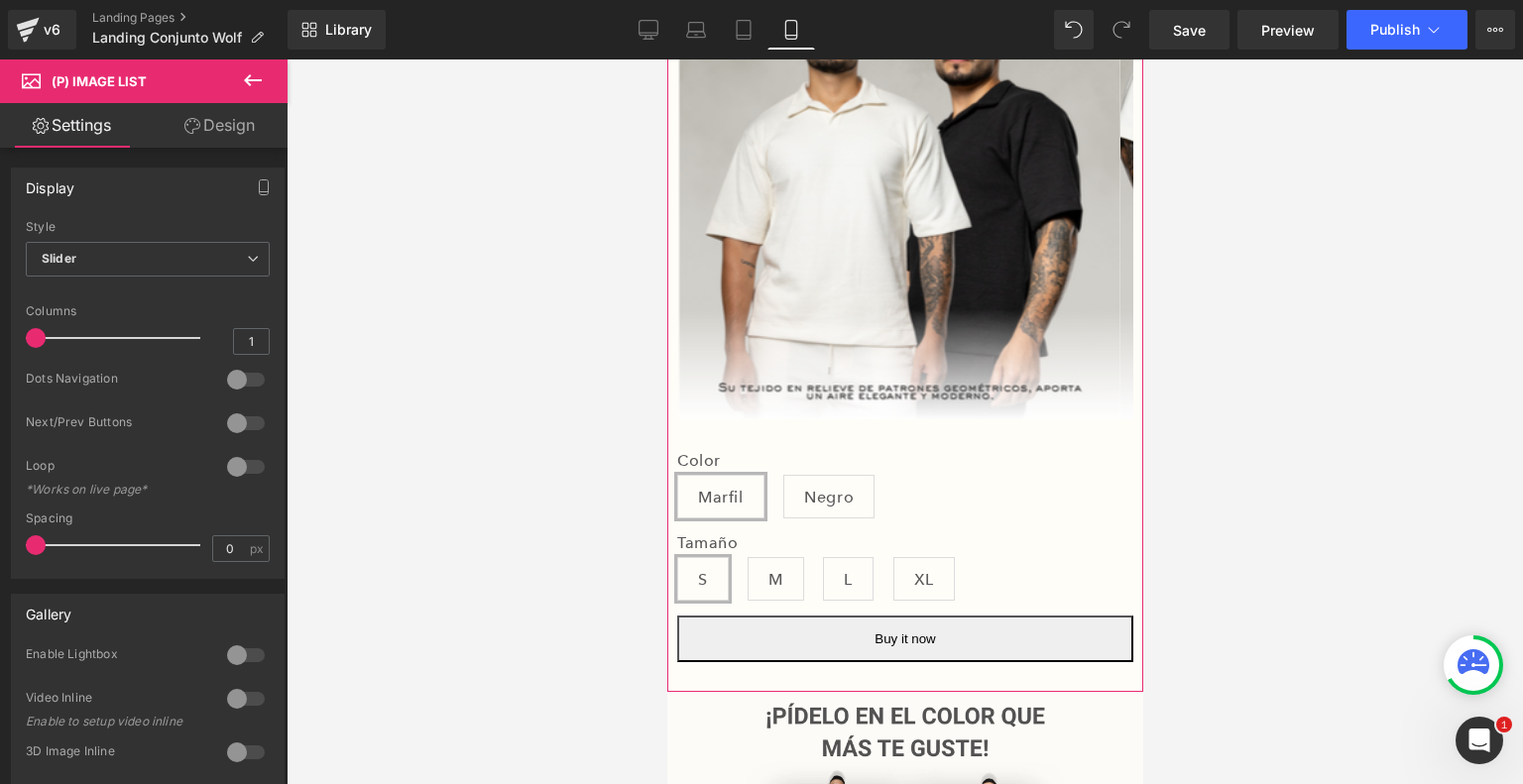 scroll, scrollTop: 383, scrollLeft: 0, axis: vertical 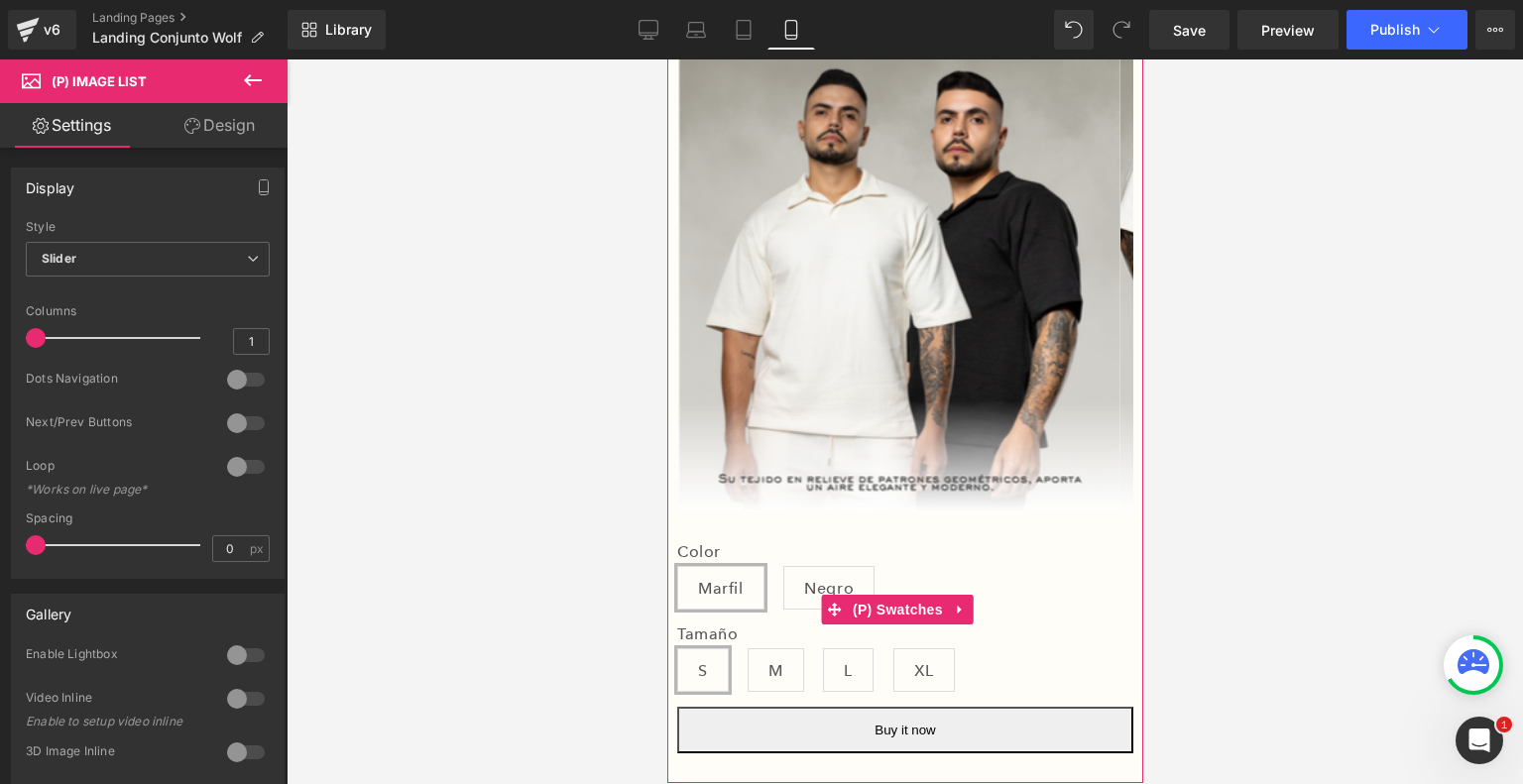 click on "Negro" at bounding box center (828, 588) 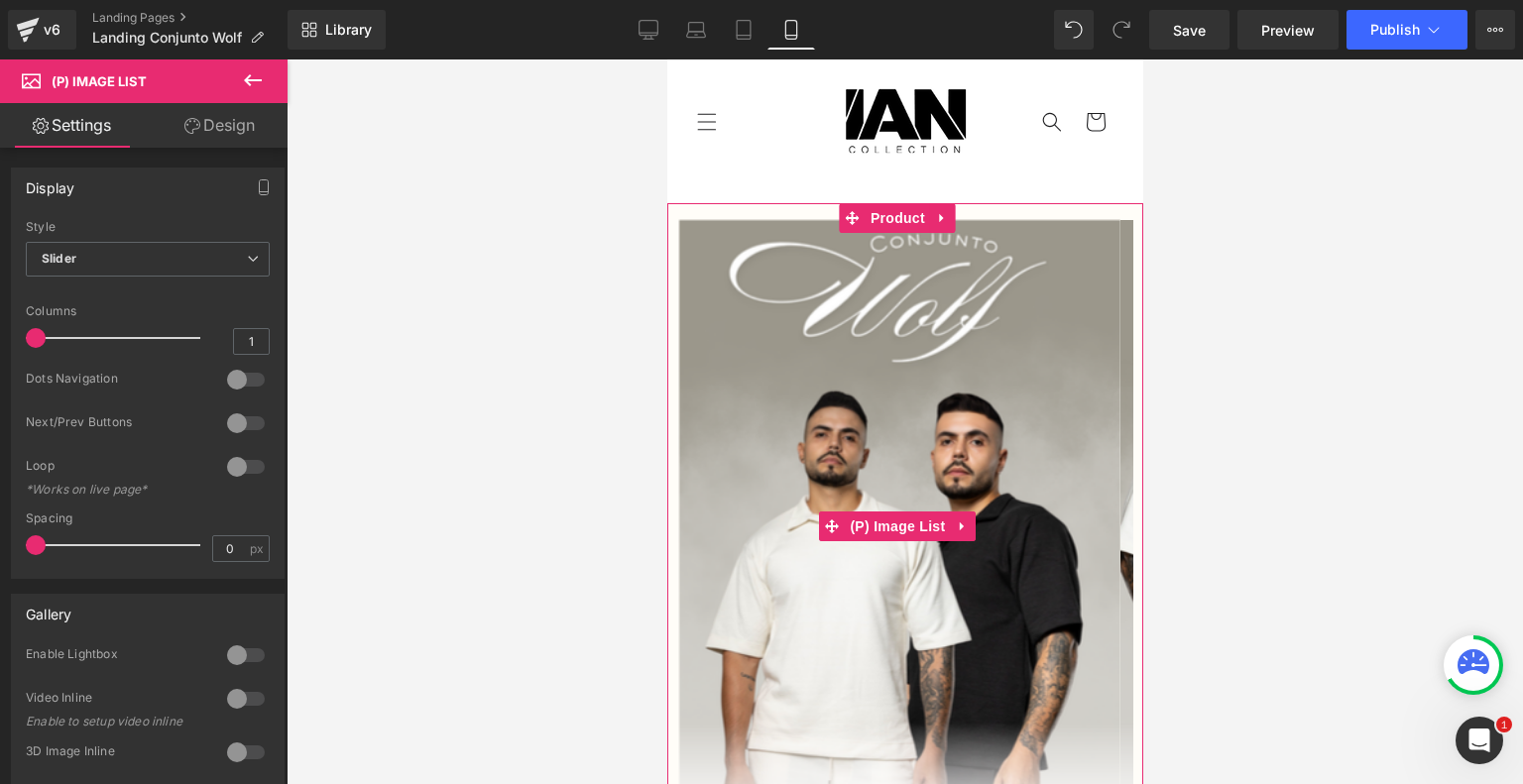 scroll, scrollTop: 0, scrollLeft: 0, axis: both 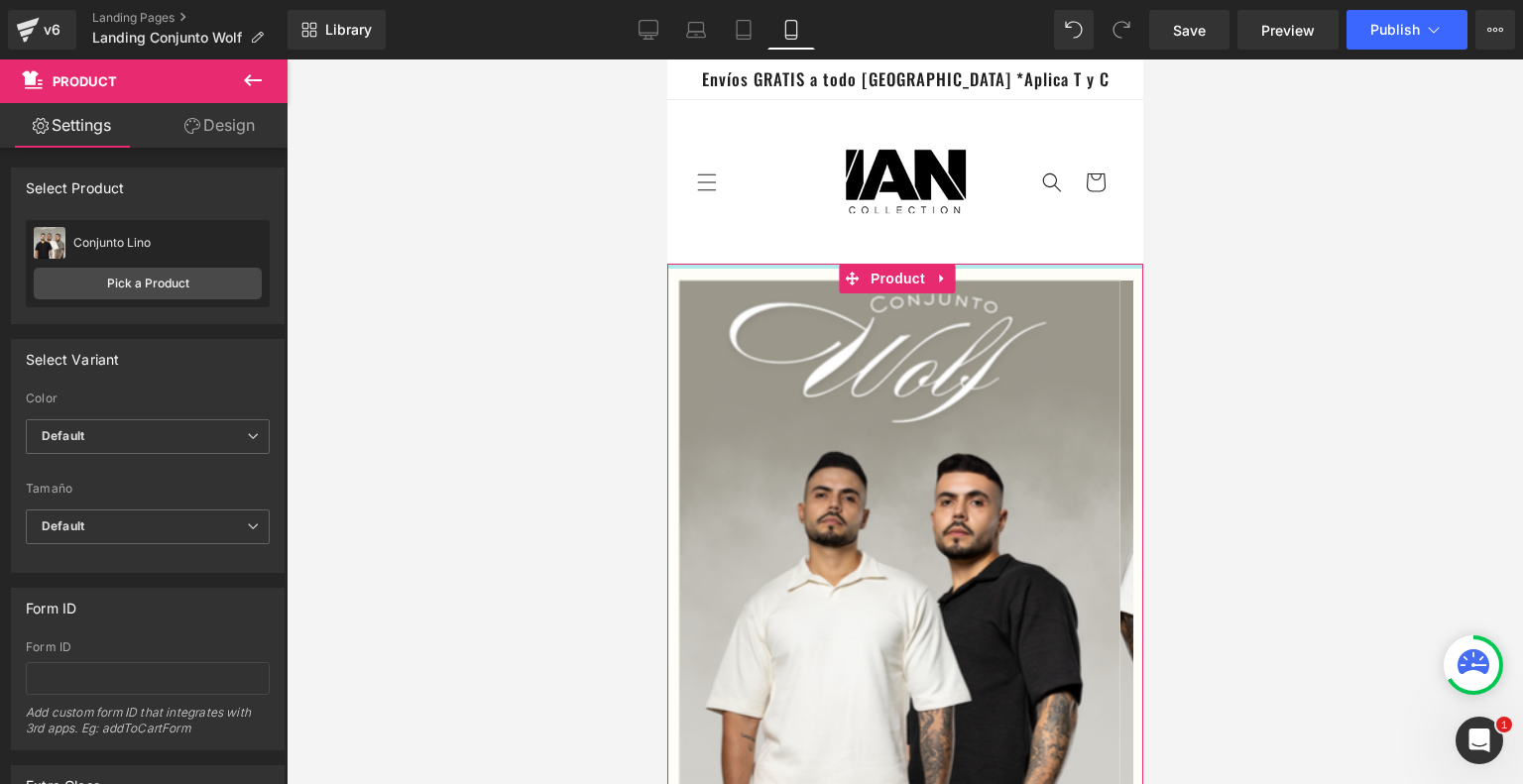 drag, startPoint x: 827, startPoint y: 265, endPoint x: 840, endPoint y: 205, distance: 61.39218 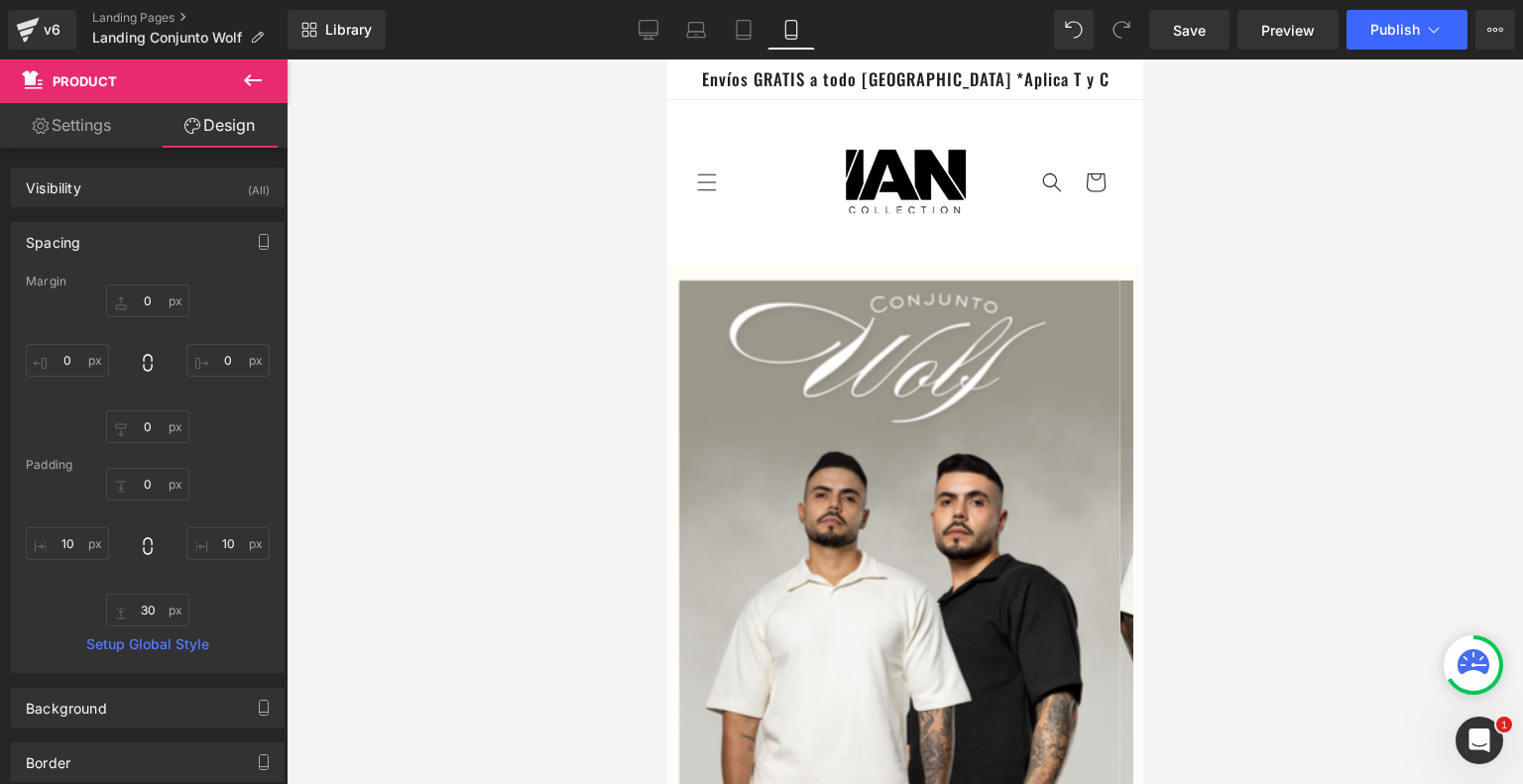 click at bounding box center (904, 421) 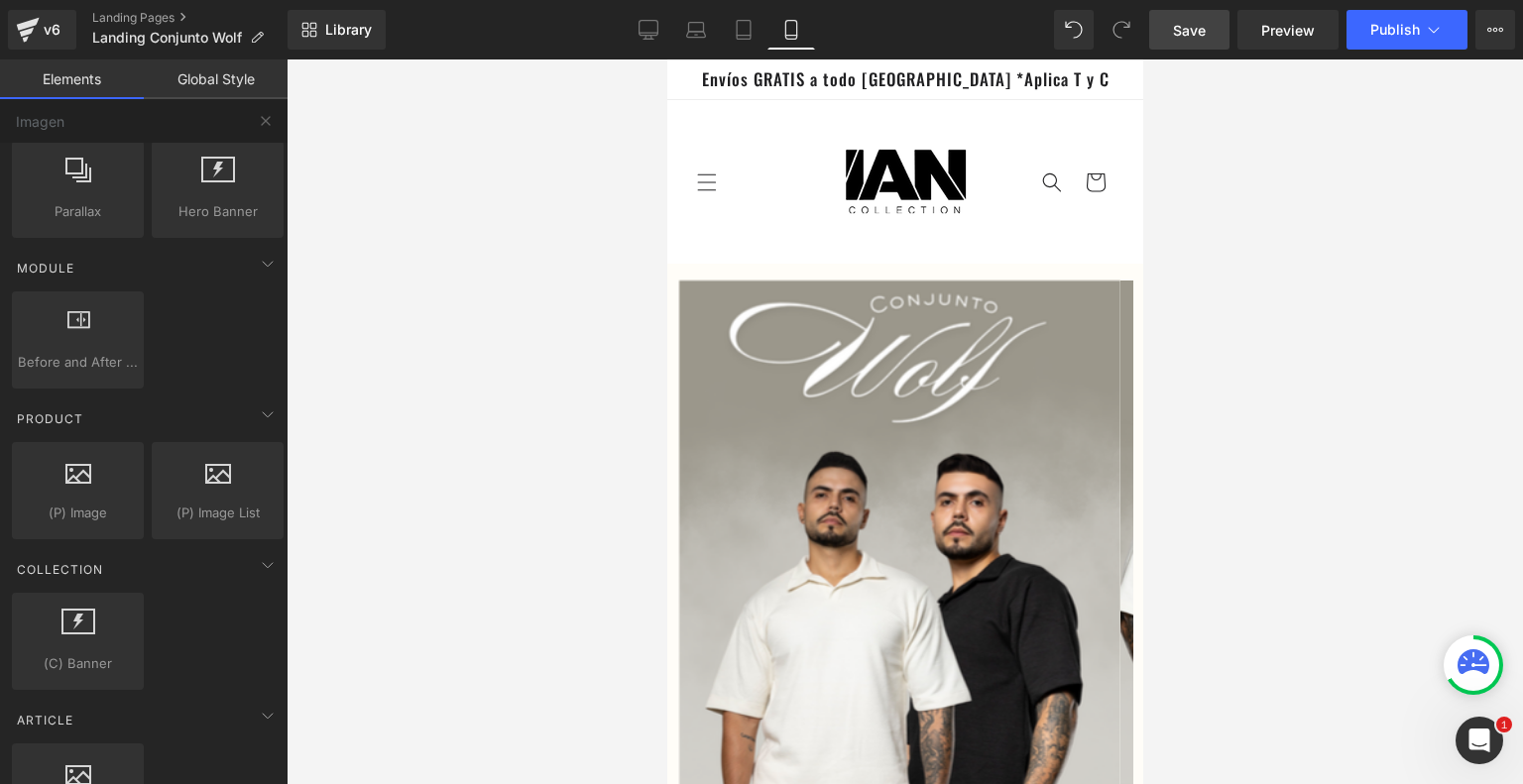 click on "Save" at bounding box center [1189, 30] 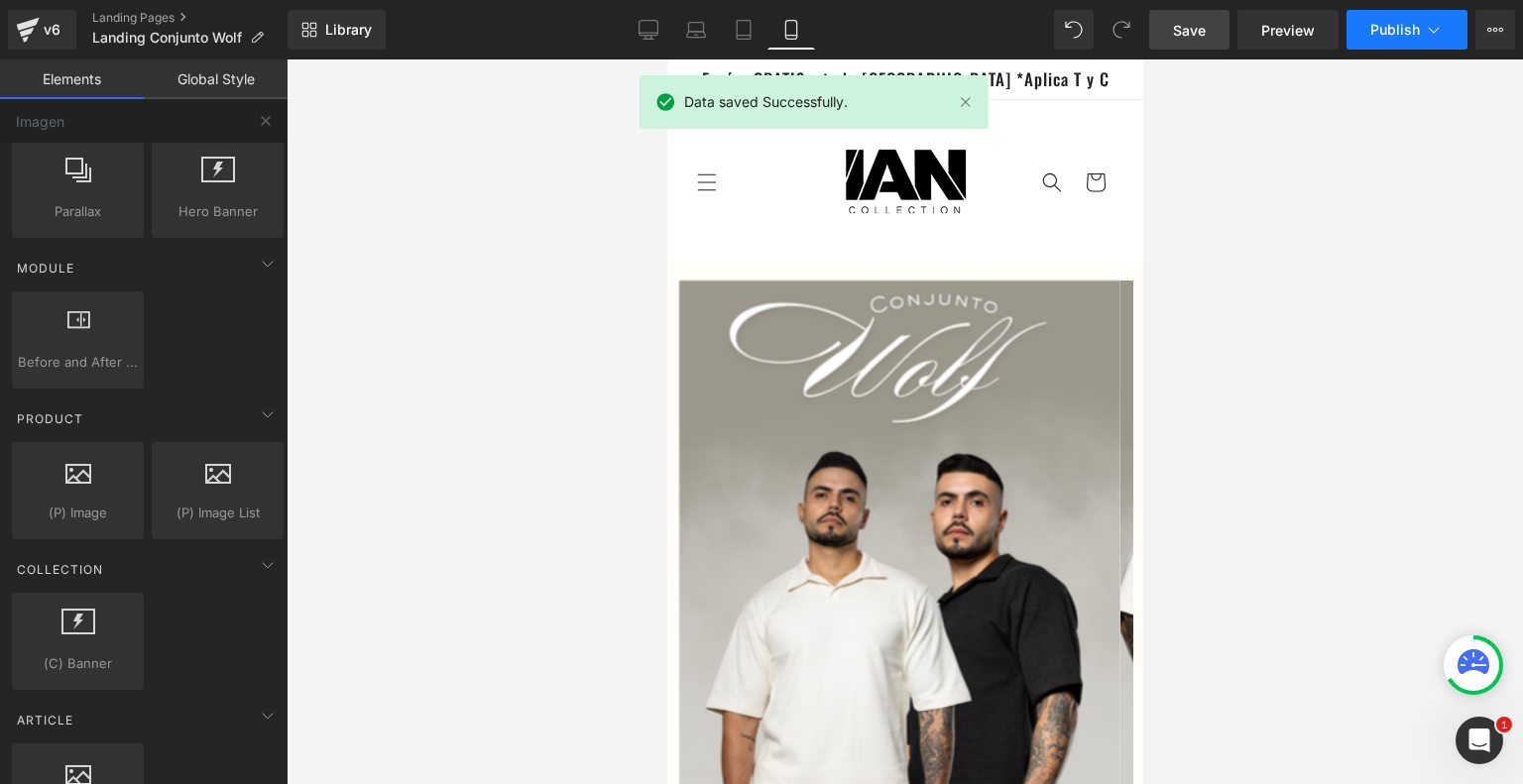 click on "Publish" at bounding box center (1395, 30) 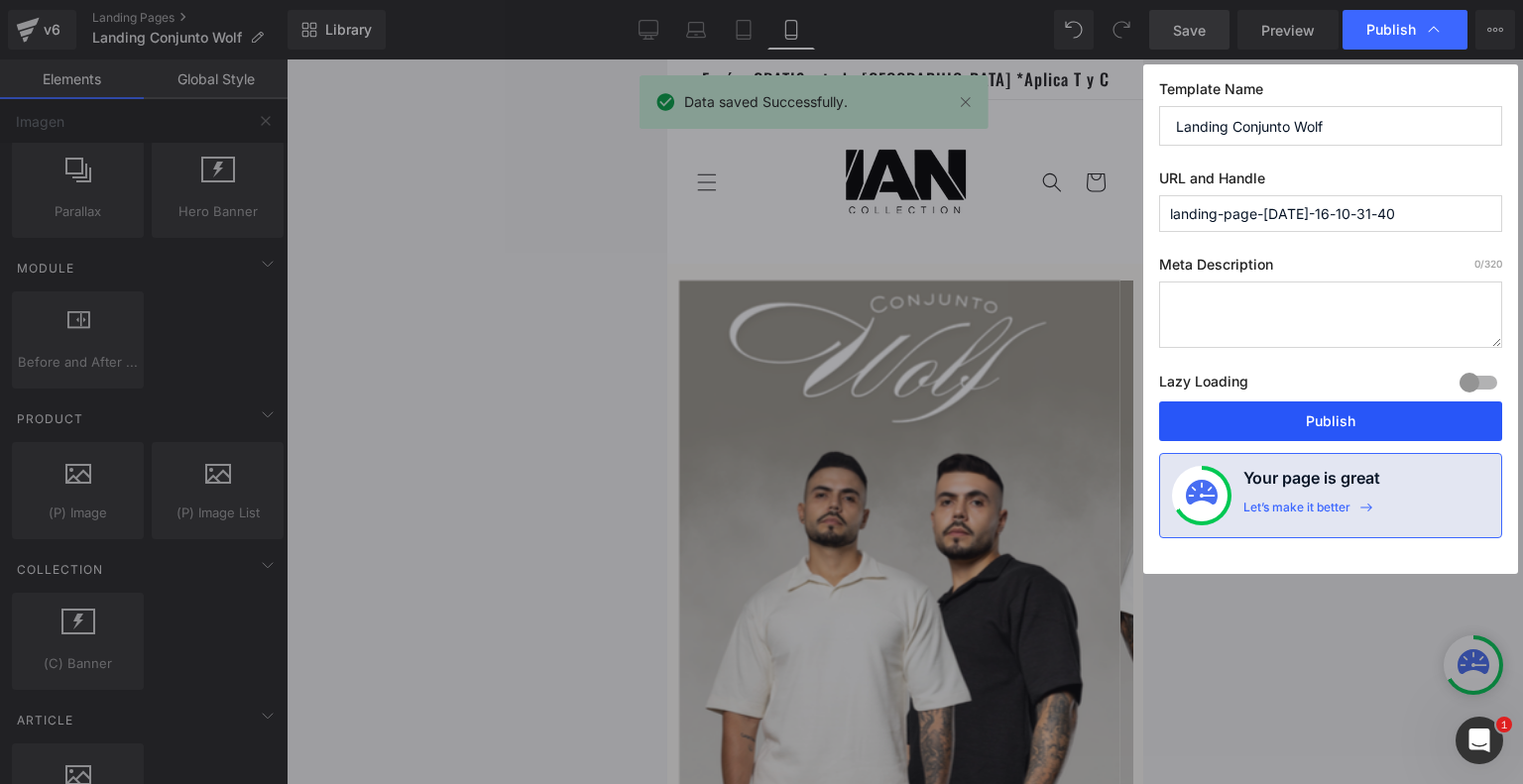 click on "Publish" at bounding box center [1331, 421] 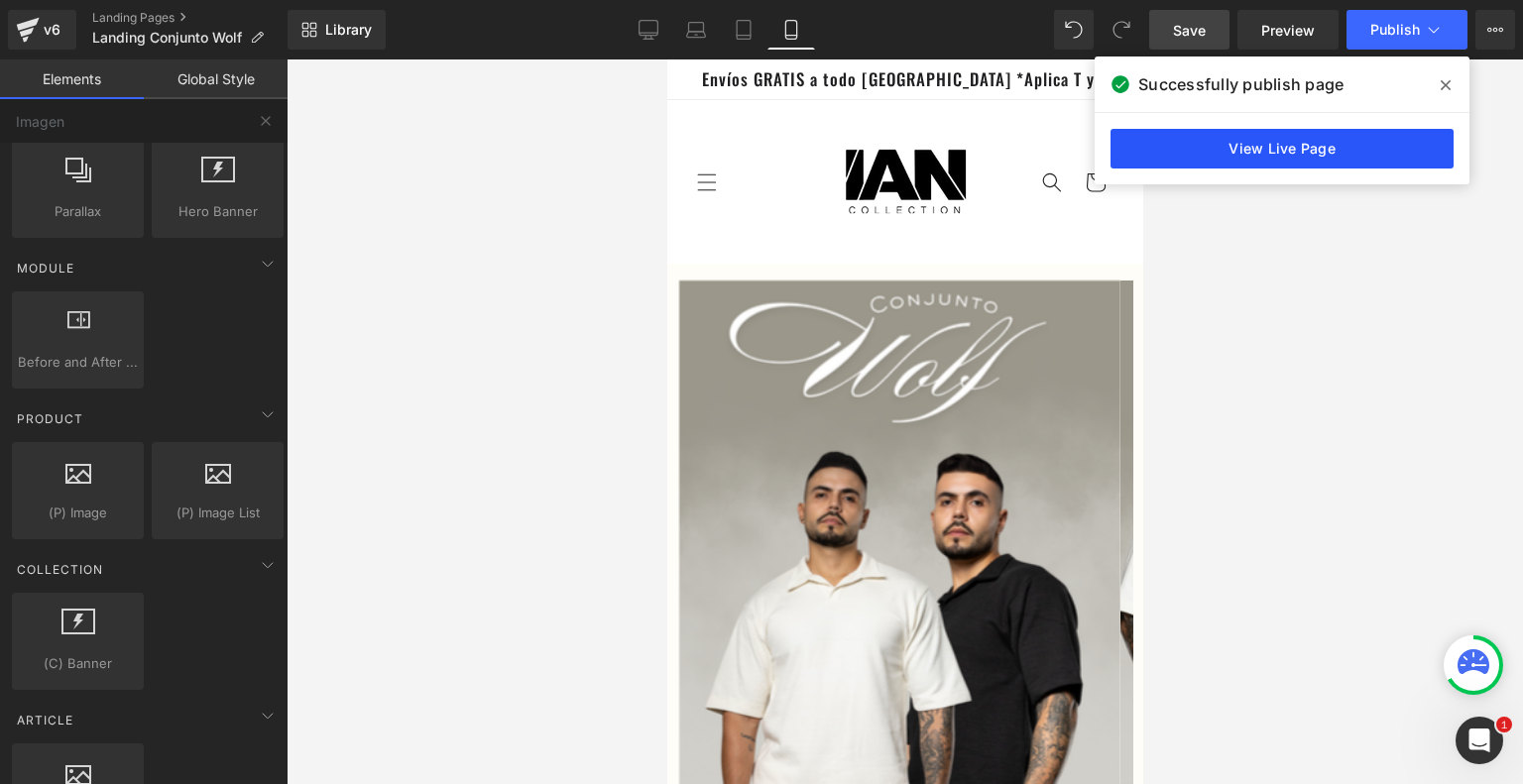 click on "View Live Page" at bounding box center (1282, 149) 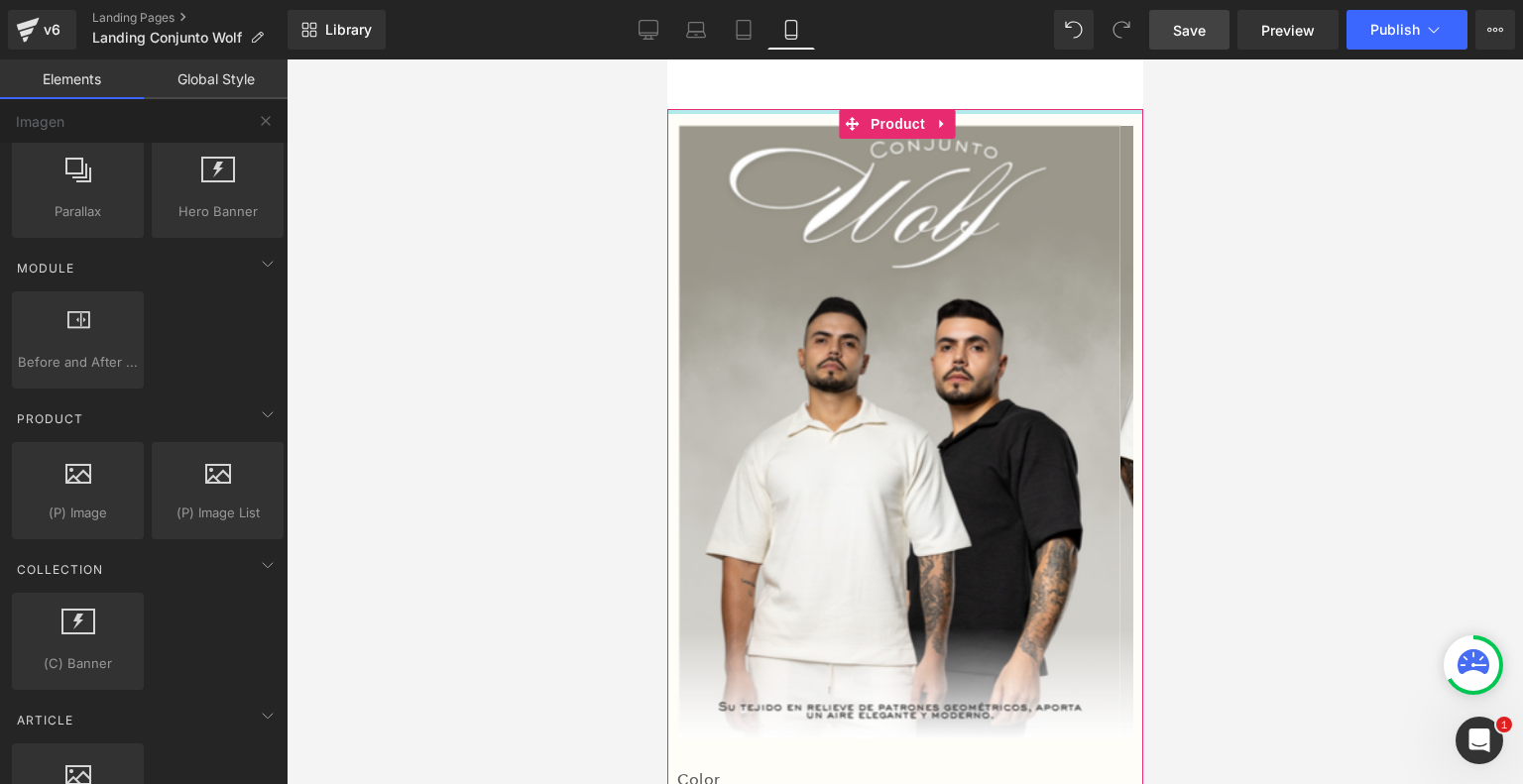 scroll, scrollTop: 157, scrollLeft: 0, axis: vertical 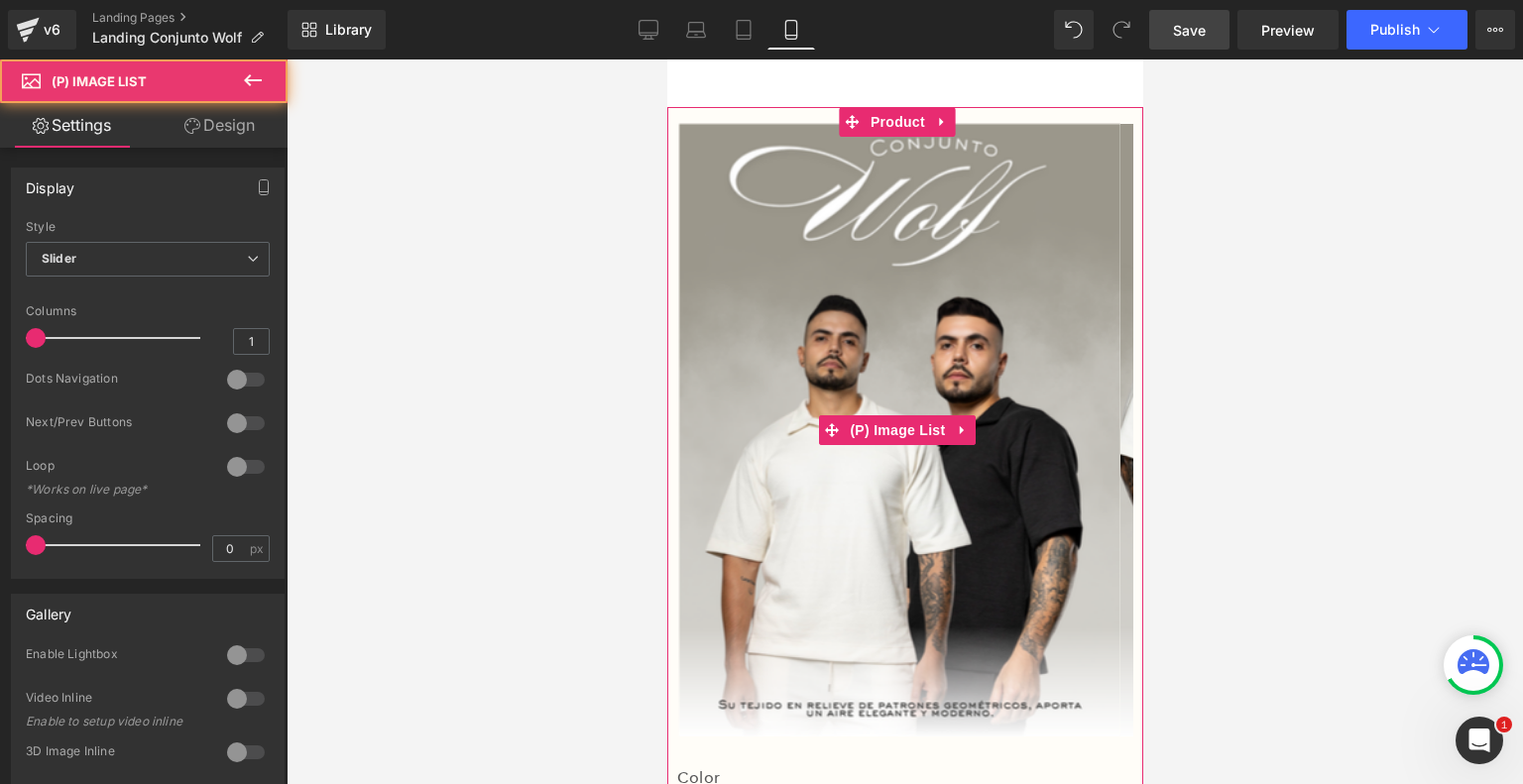 click at bounding box center (898, 429) 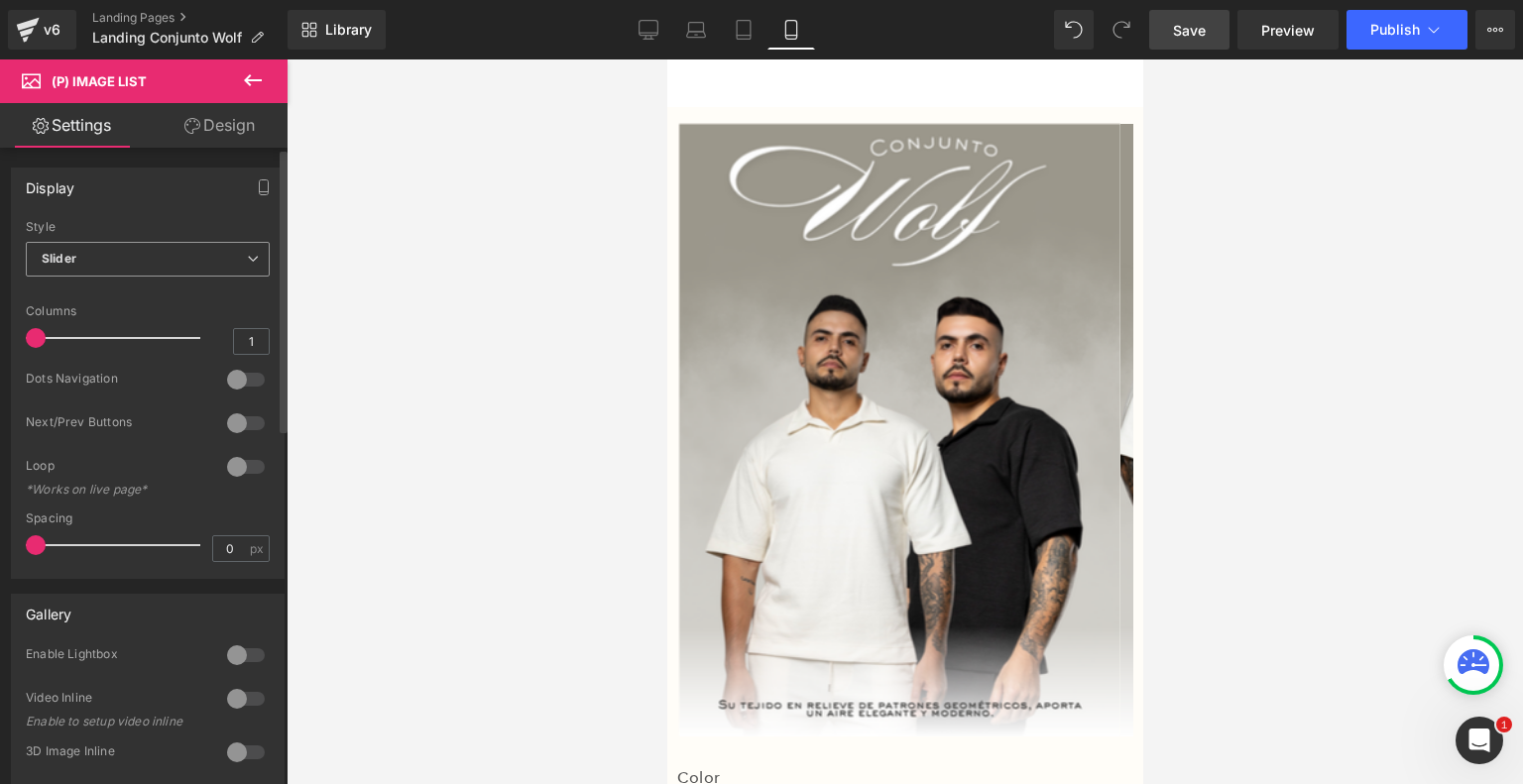 click on "Slider" at bounding box center [148, 259] 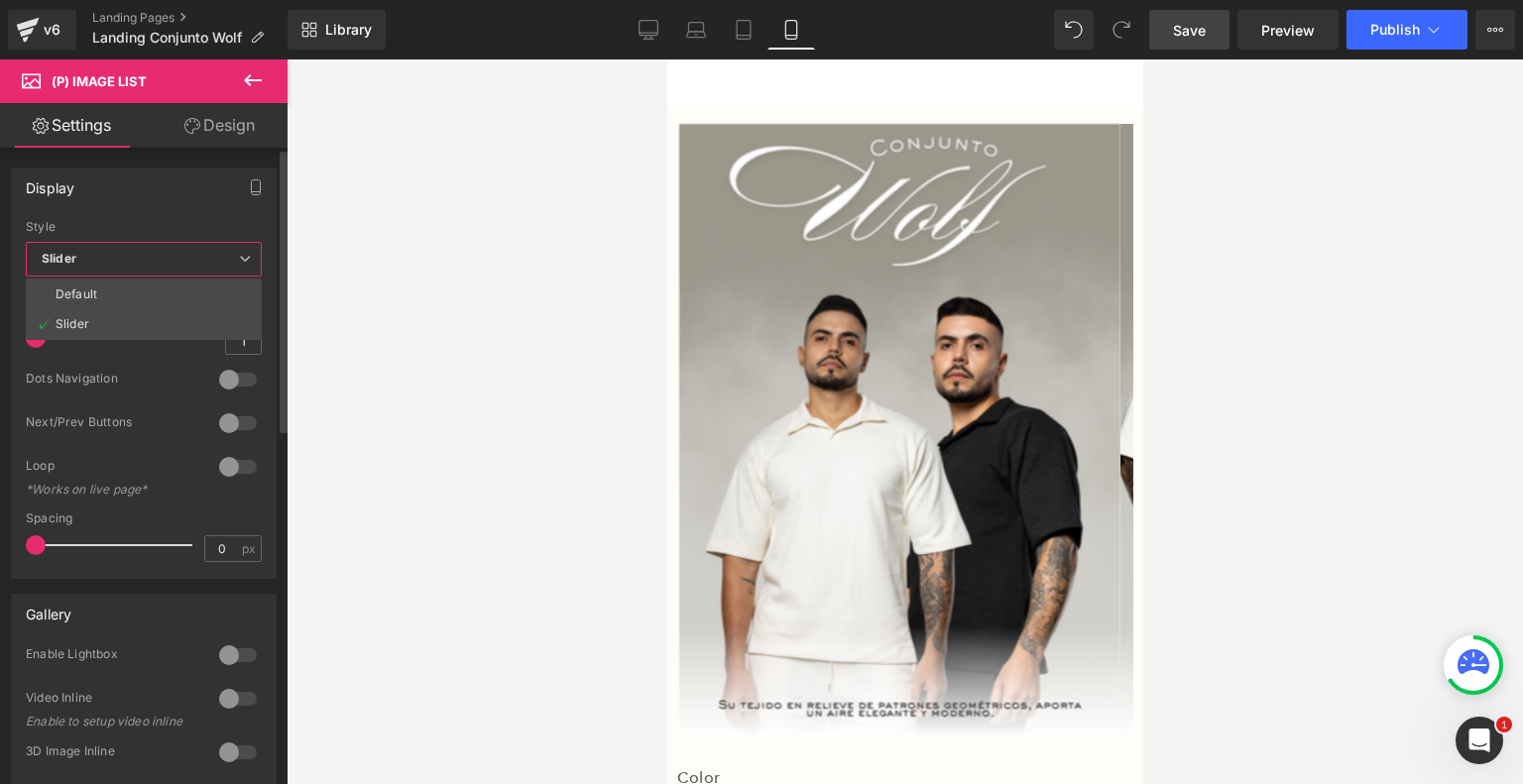 click on "Slider" at bounding box center [144, 259] 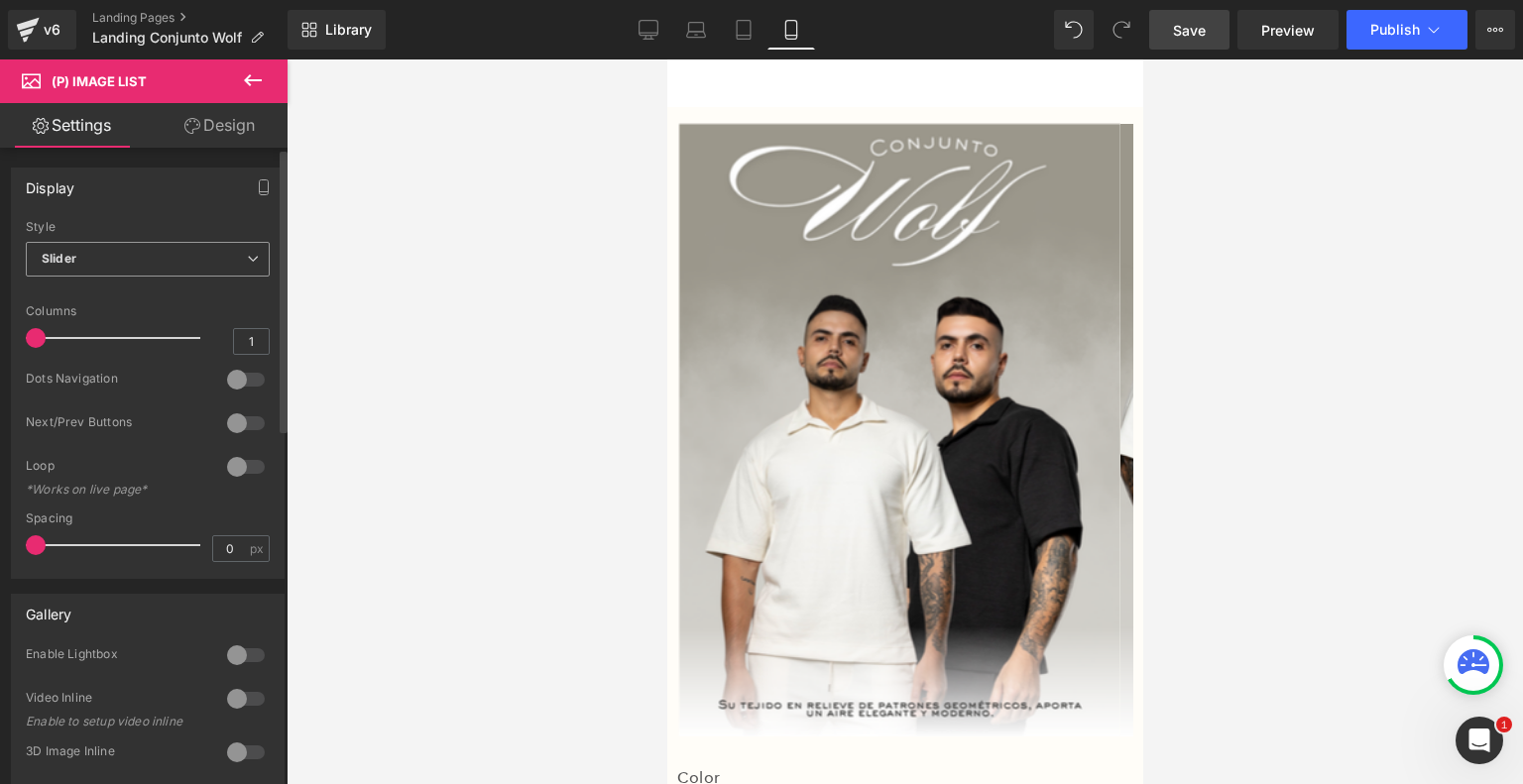 click on "Slider" at bounding box center (148, 259) 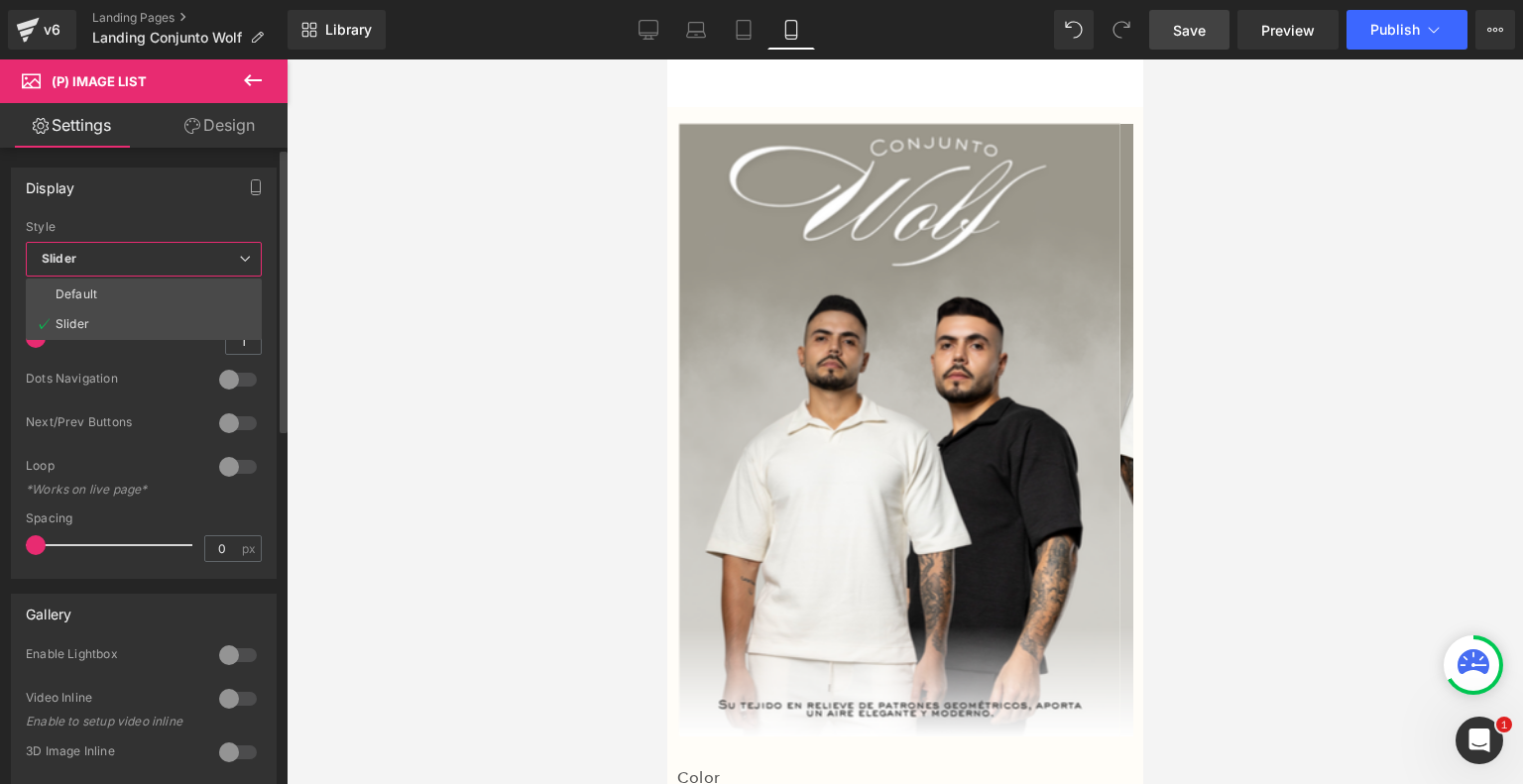 click on "Slider" at bounding box center (144, 259) 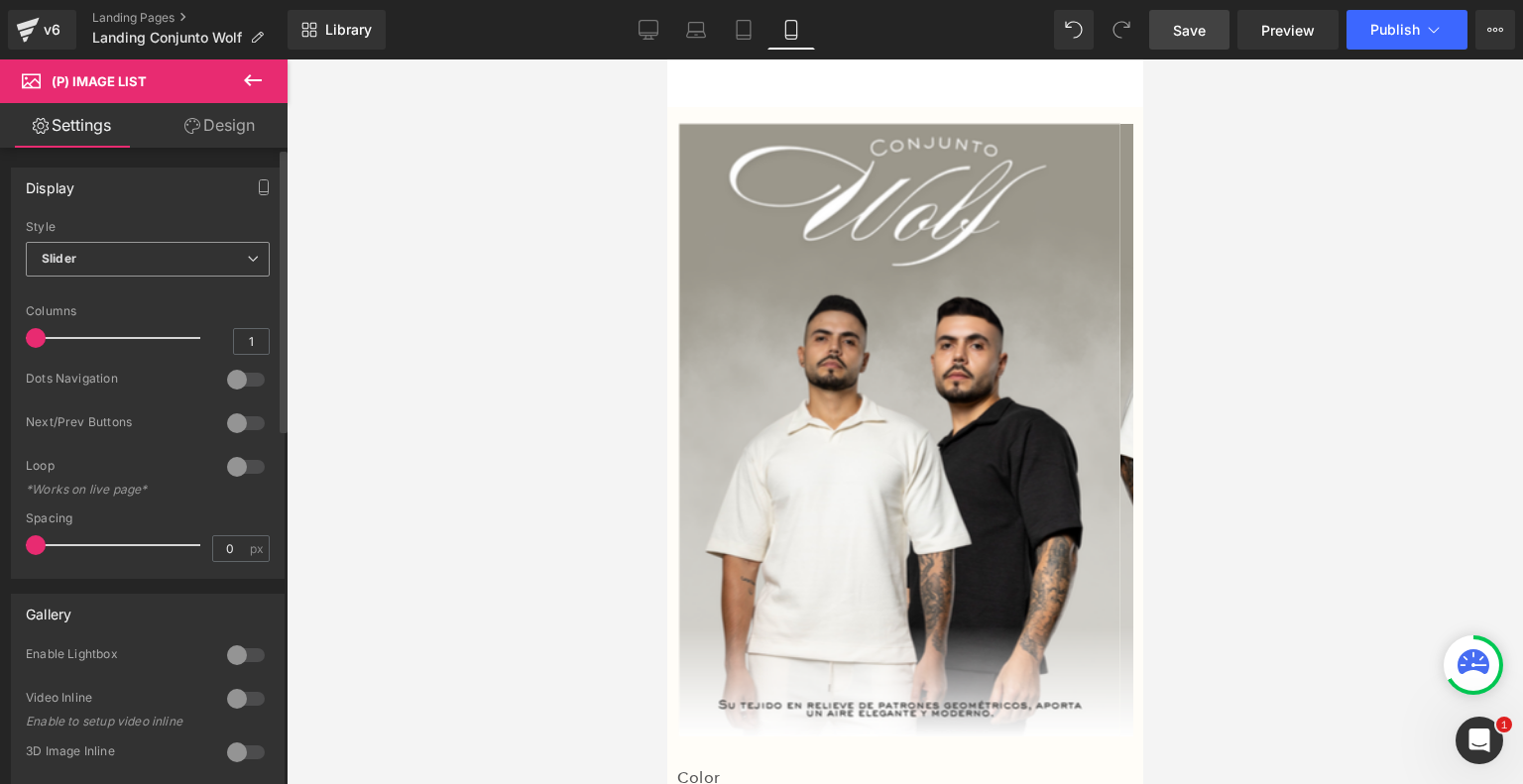 click on "Slider" at bounding box center [148, 259] 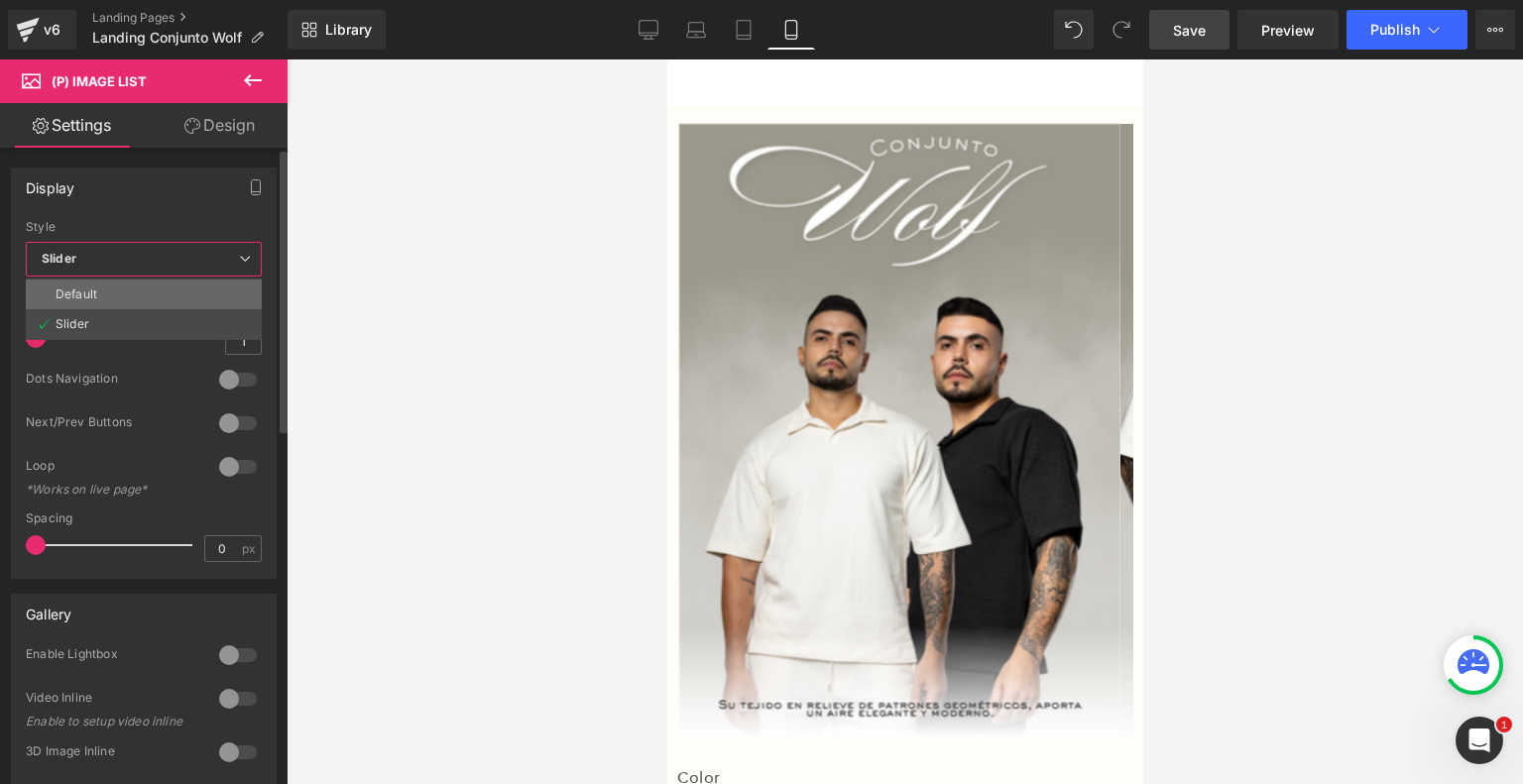 click on "Default" at bounding box center [144, 294] 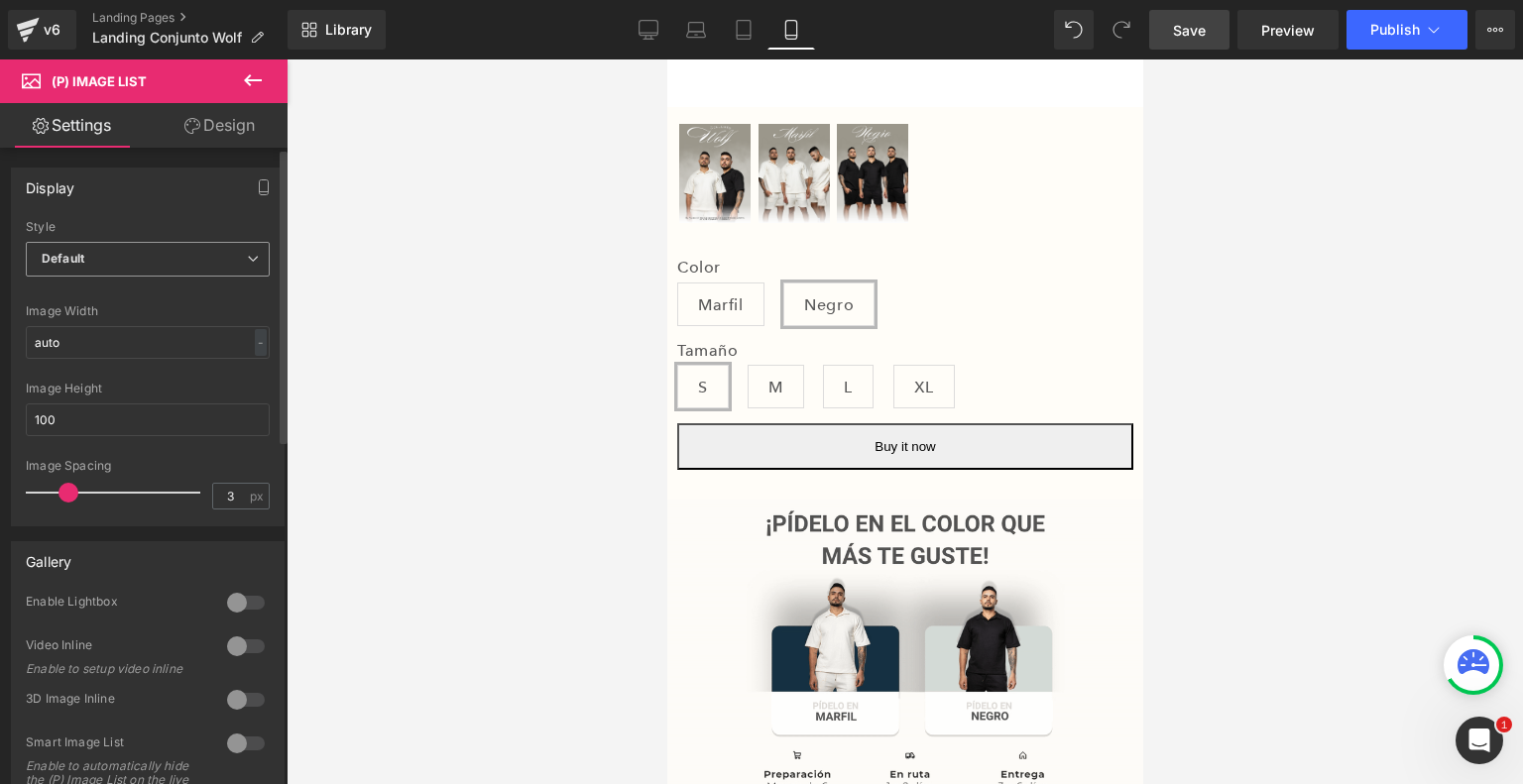 click on "Default" at bounding box center (148, 259) 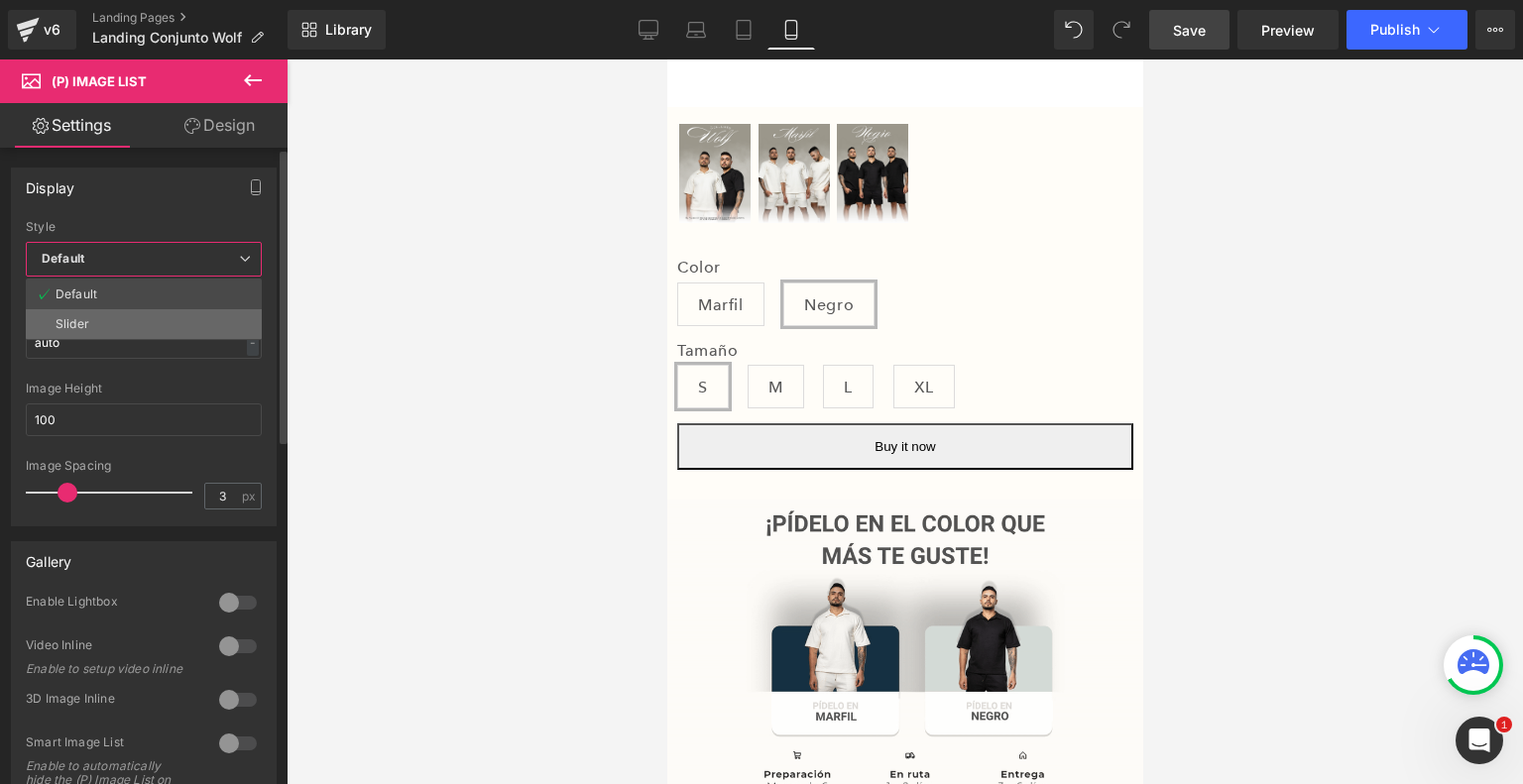 click on "Slider" at bounding box center (144, 324) 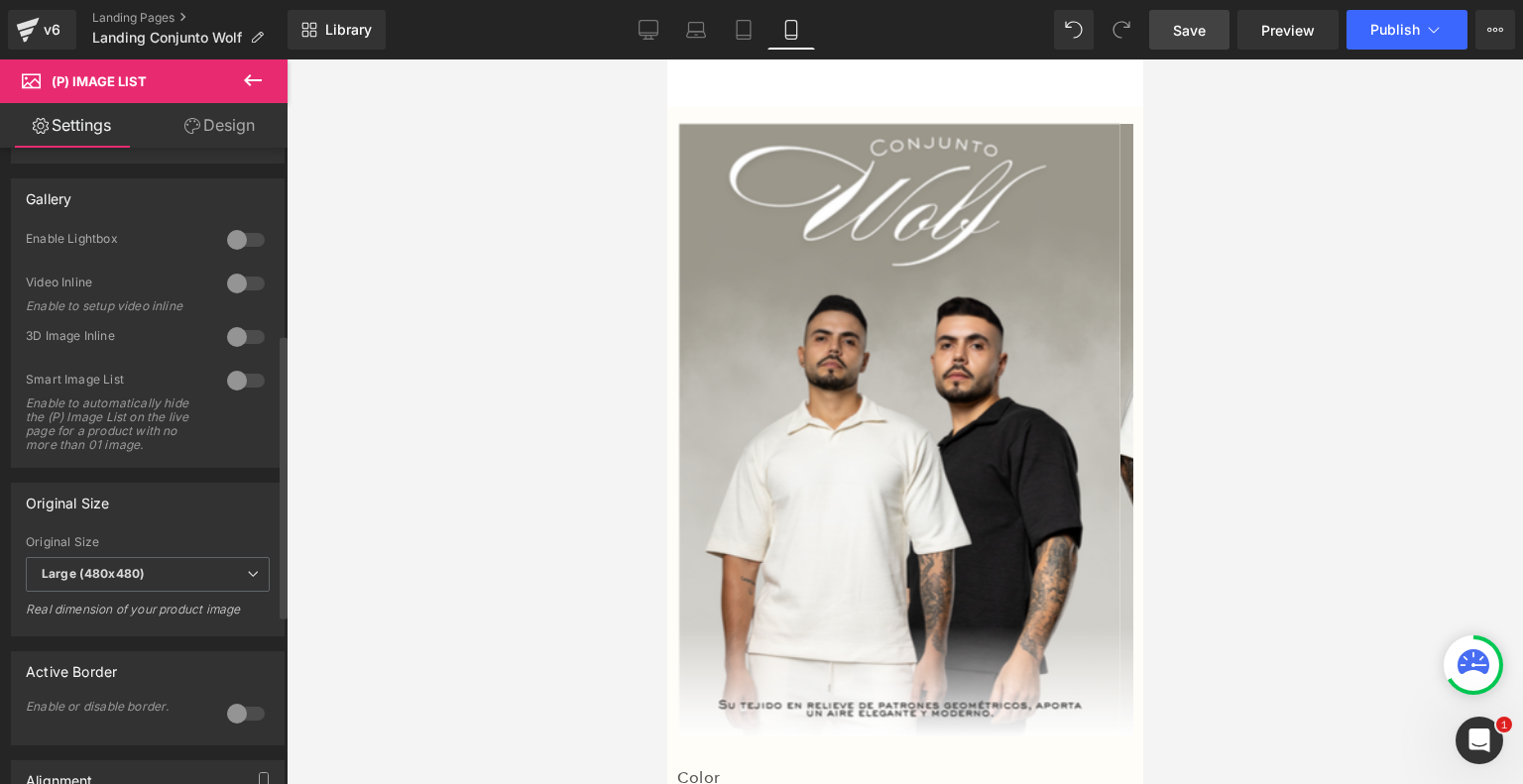 scroll, scrollTop: 416, scrollLeft: 0, axis: vertical 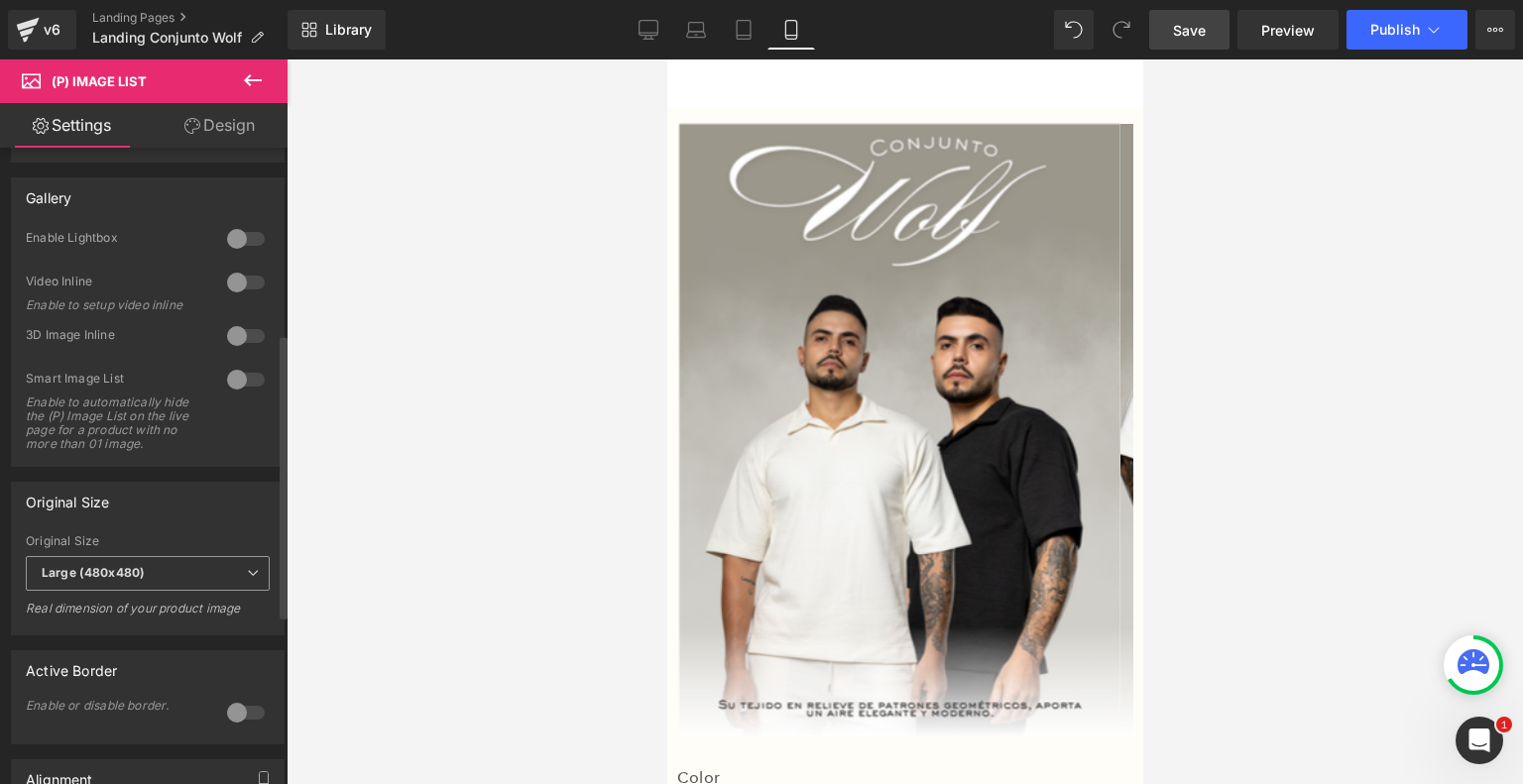 click on "Large (480x480)" at bounding box center (148, 573) 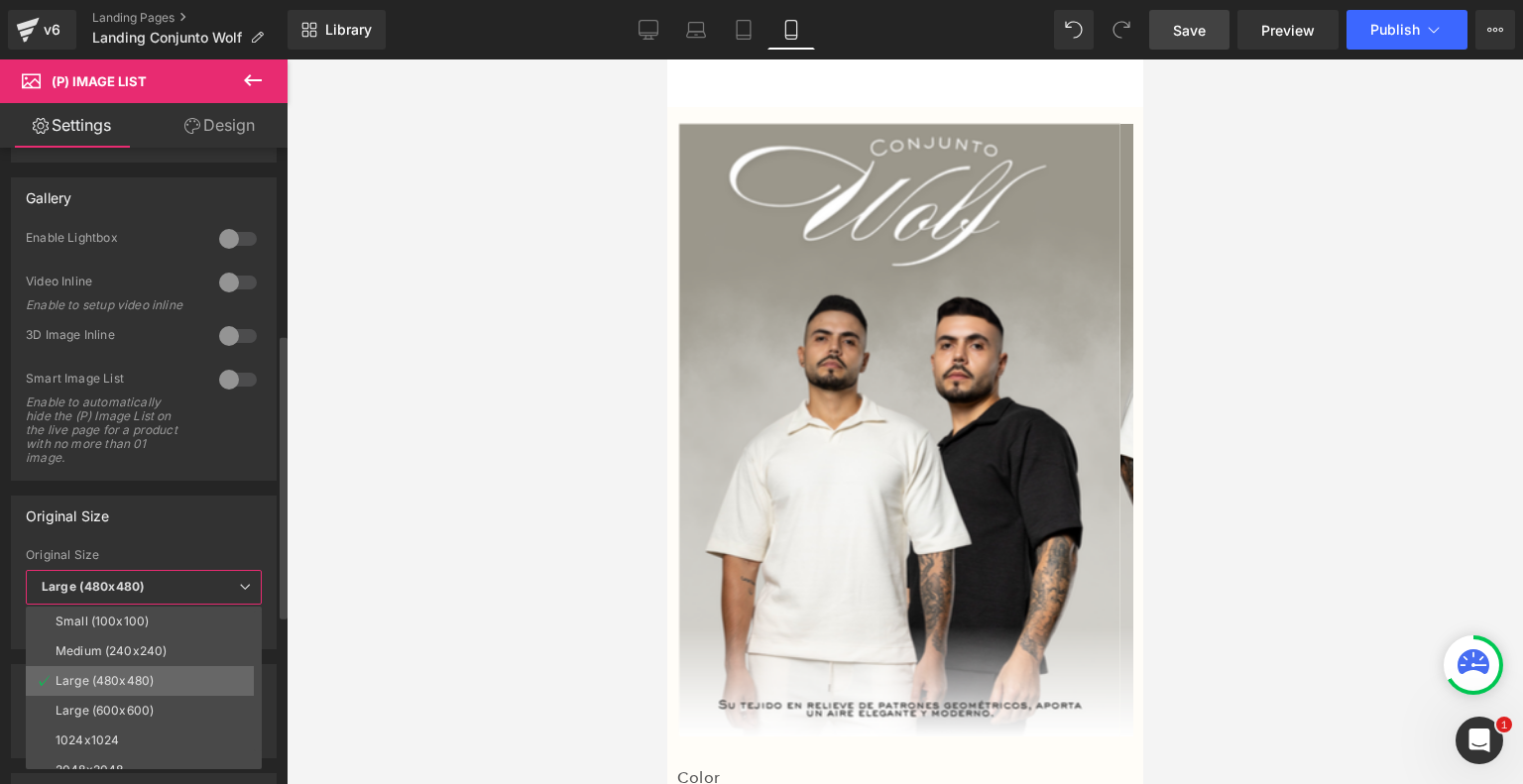 scroll, scrollTop: 16, scrollLeft: 0, axis: vertical 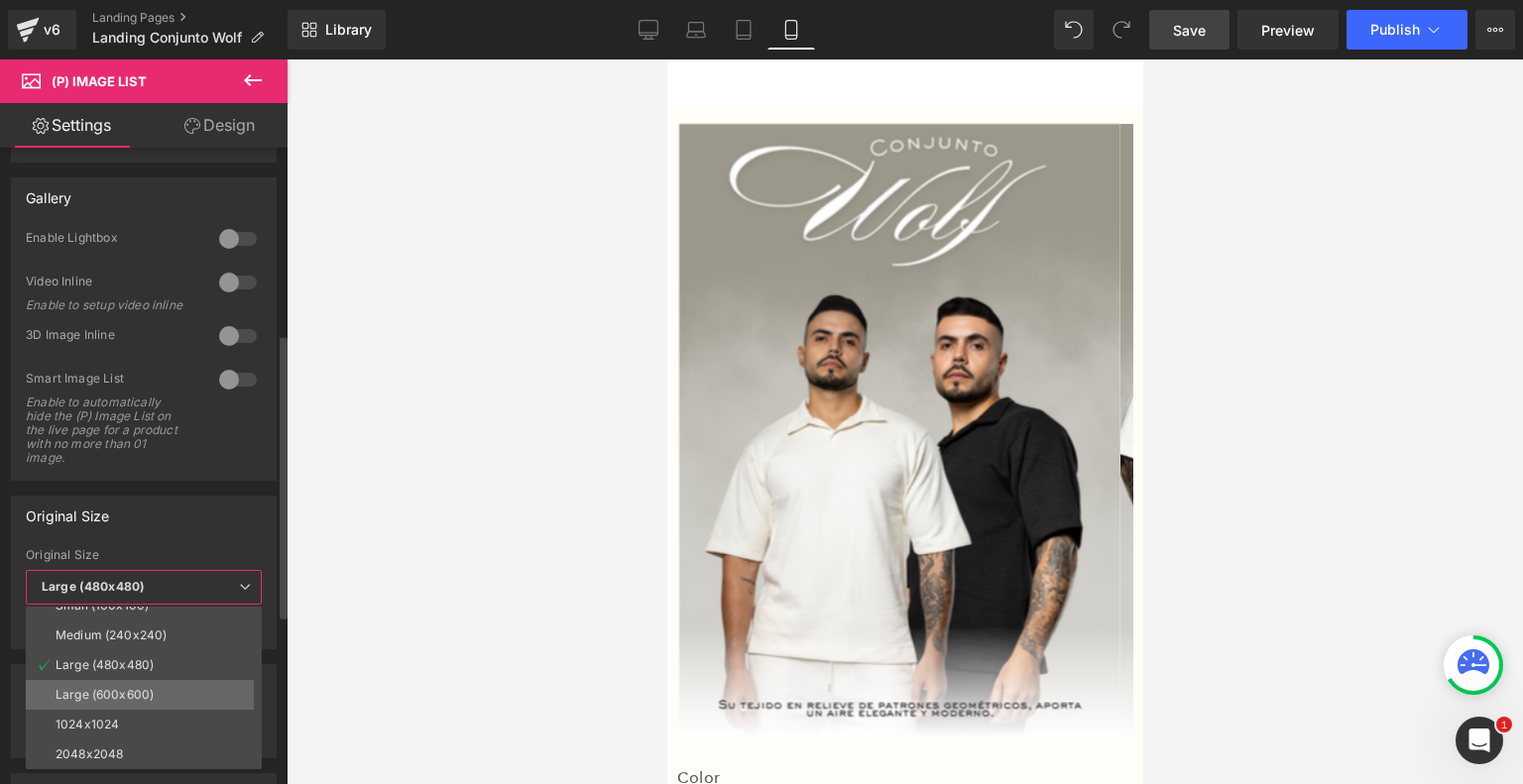 click on "Large (600x600)" at bounding box center (104, 695) 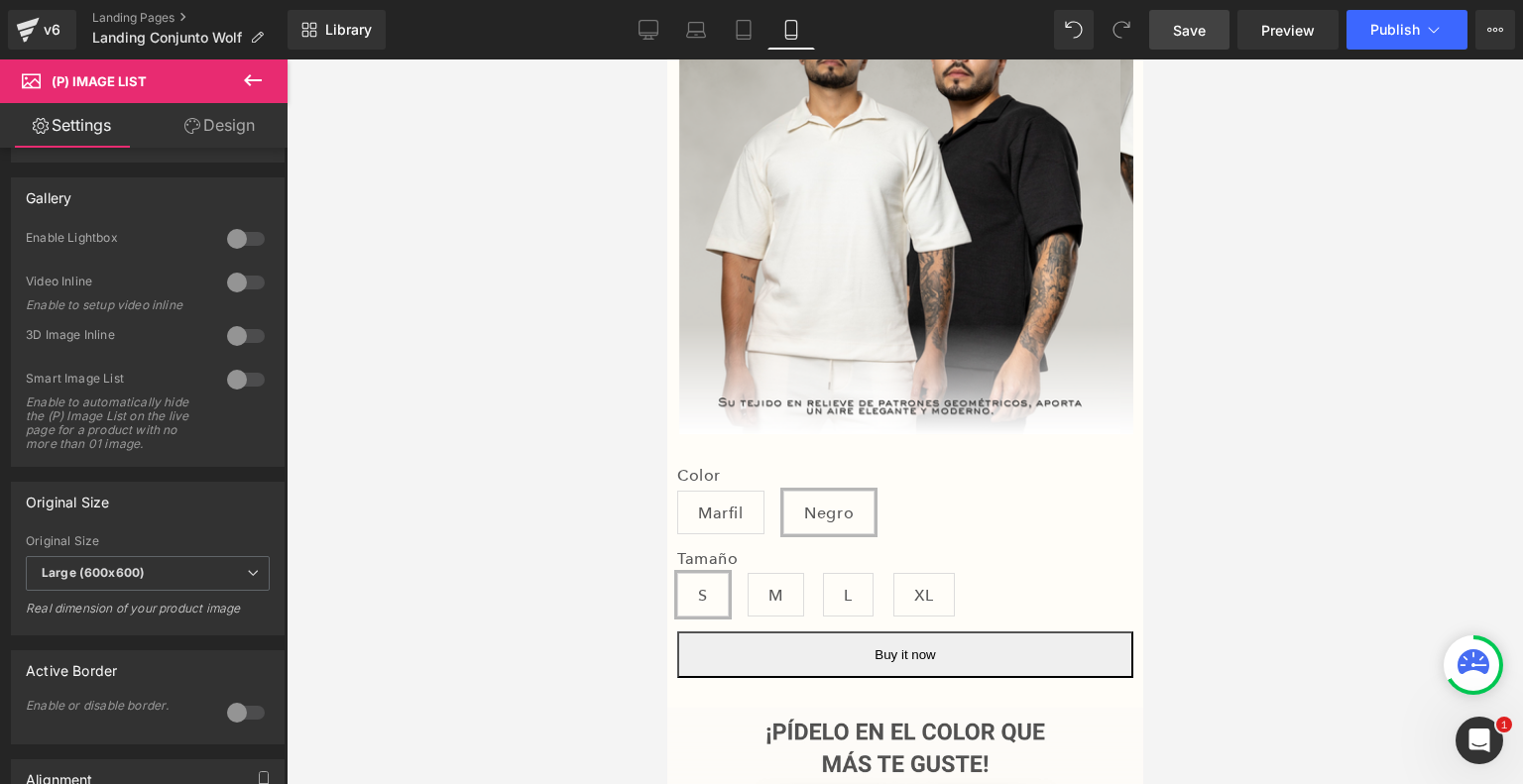scroll, scrollTop: 436, scrollLeft: 0, axis: vertical 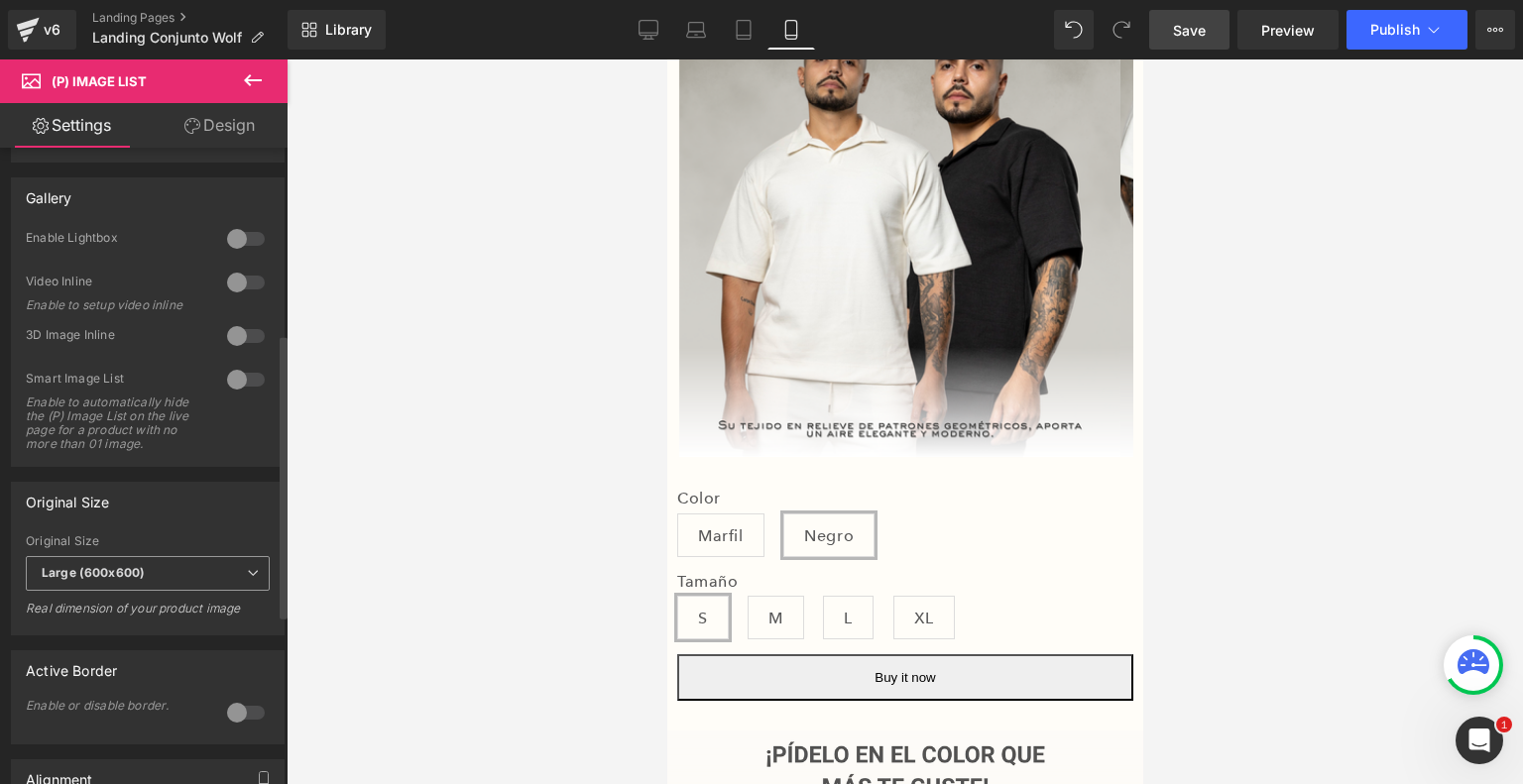click on "Large (600x600)" at bounding box center [148, 573] 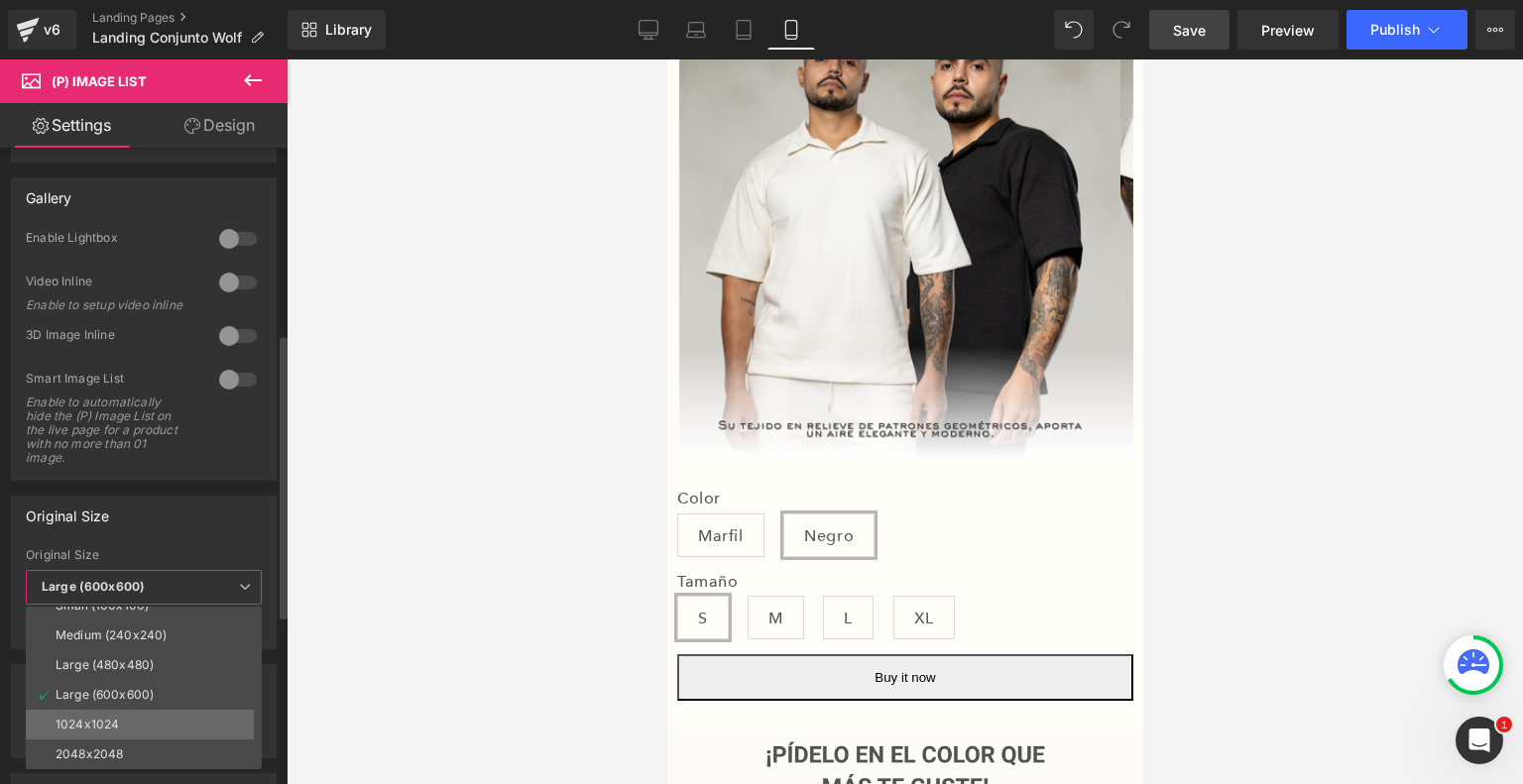click on "1024x1024" at bounding box center (148, 725) 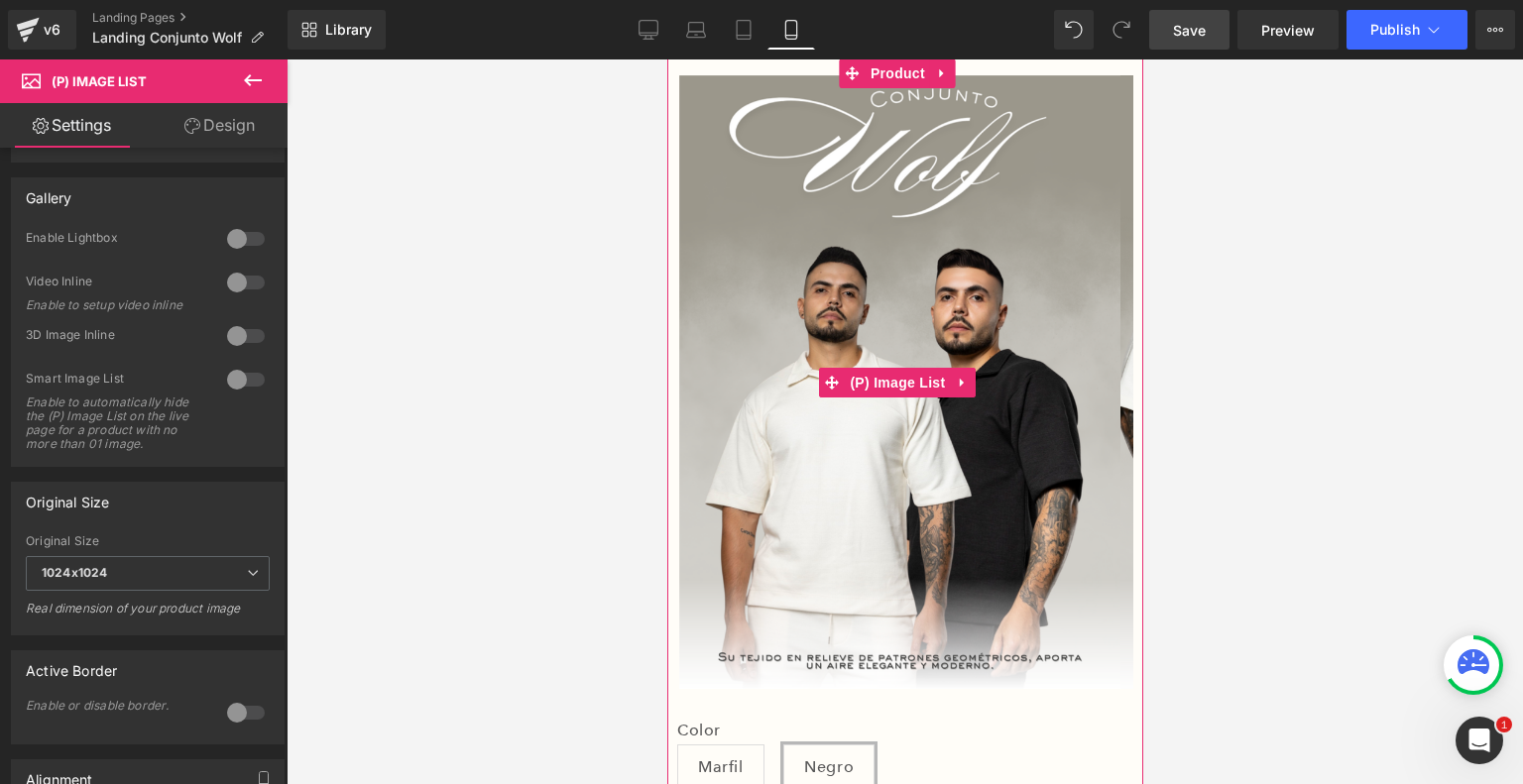 scroll, scrollTop: 200, scrollLeft: 0, axis: vertical 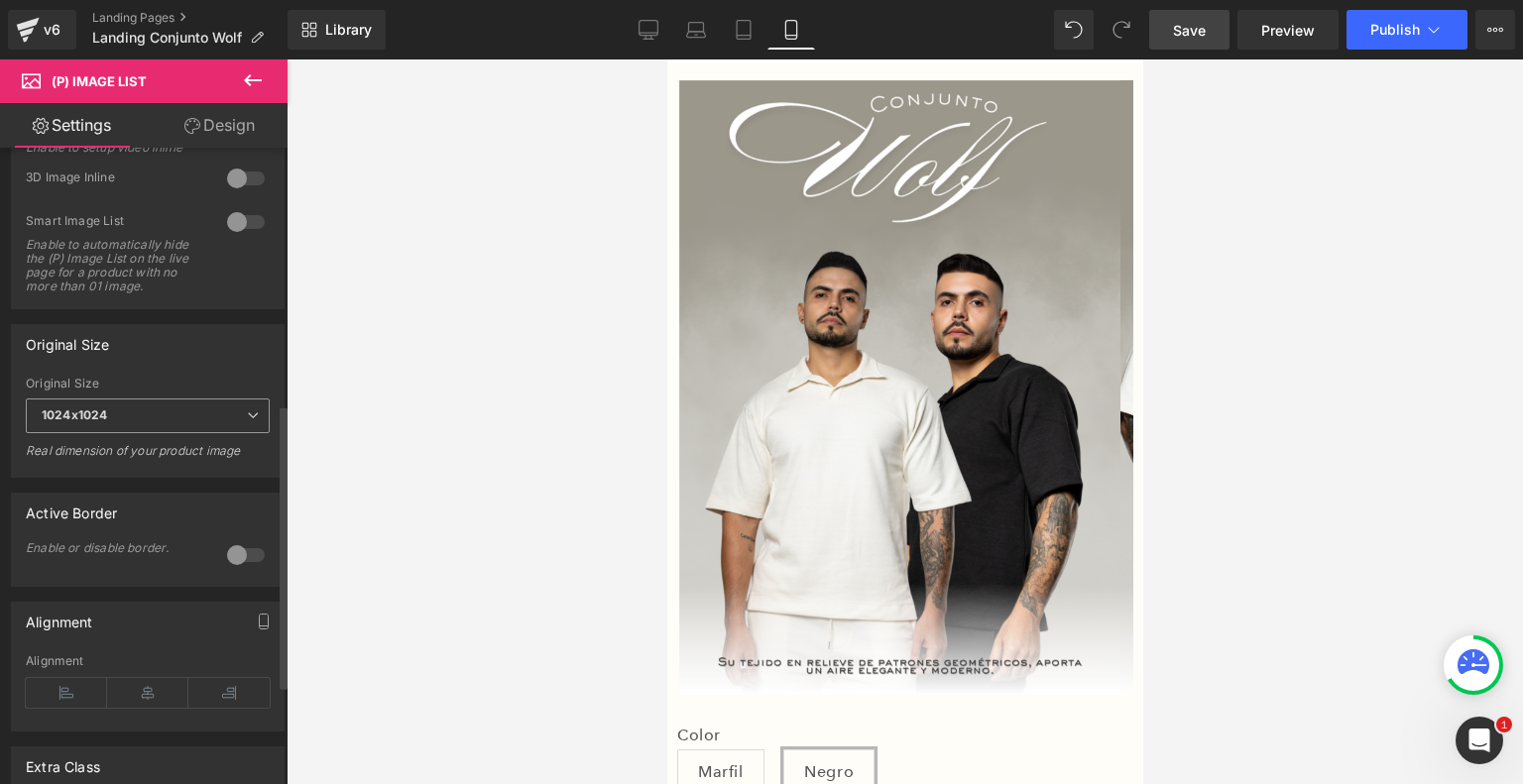 click on "1024x1024" at bounding box center [148, 415] 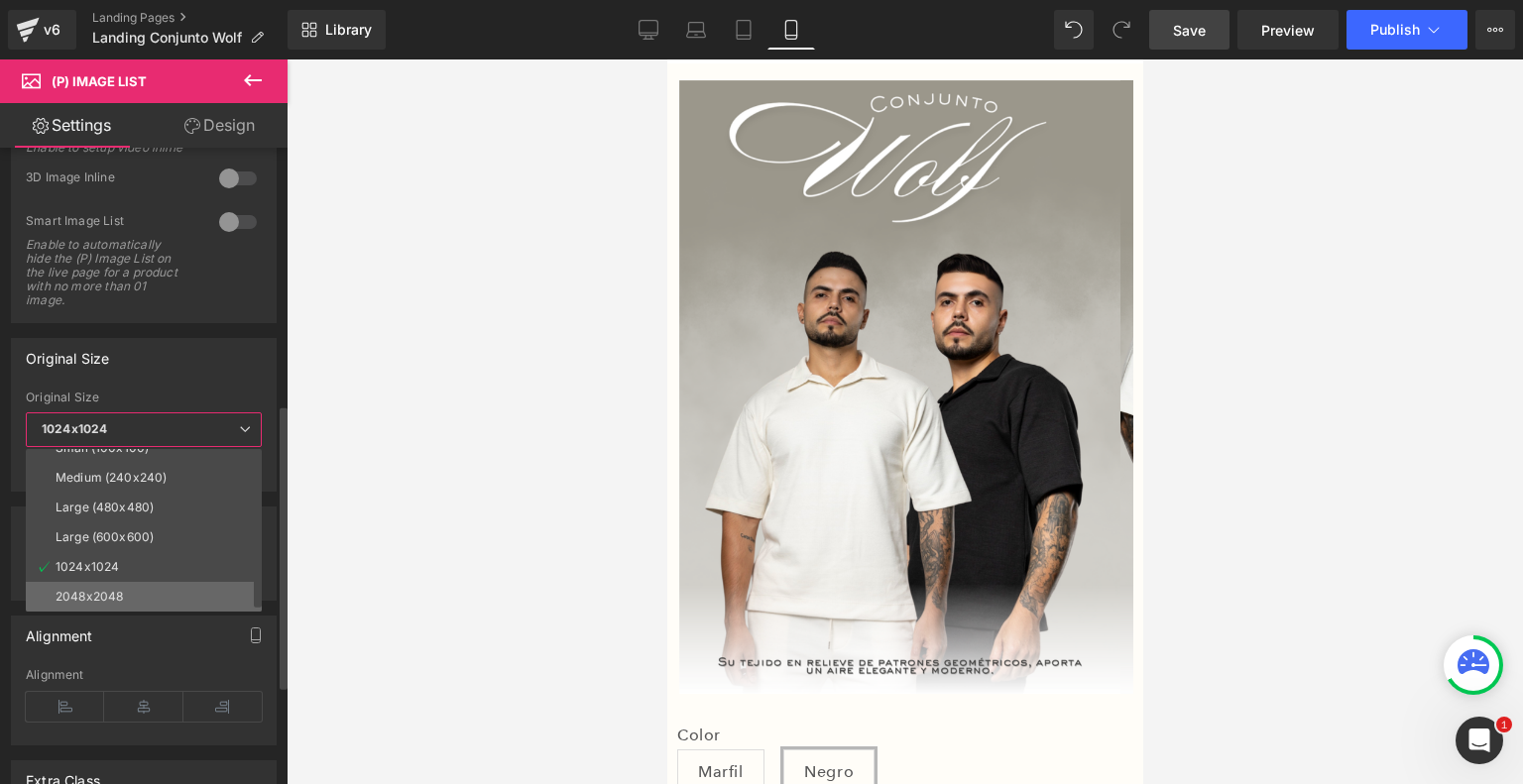 click on "2048x2048" at bounding box center (148, 597) 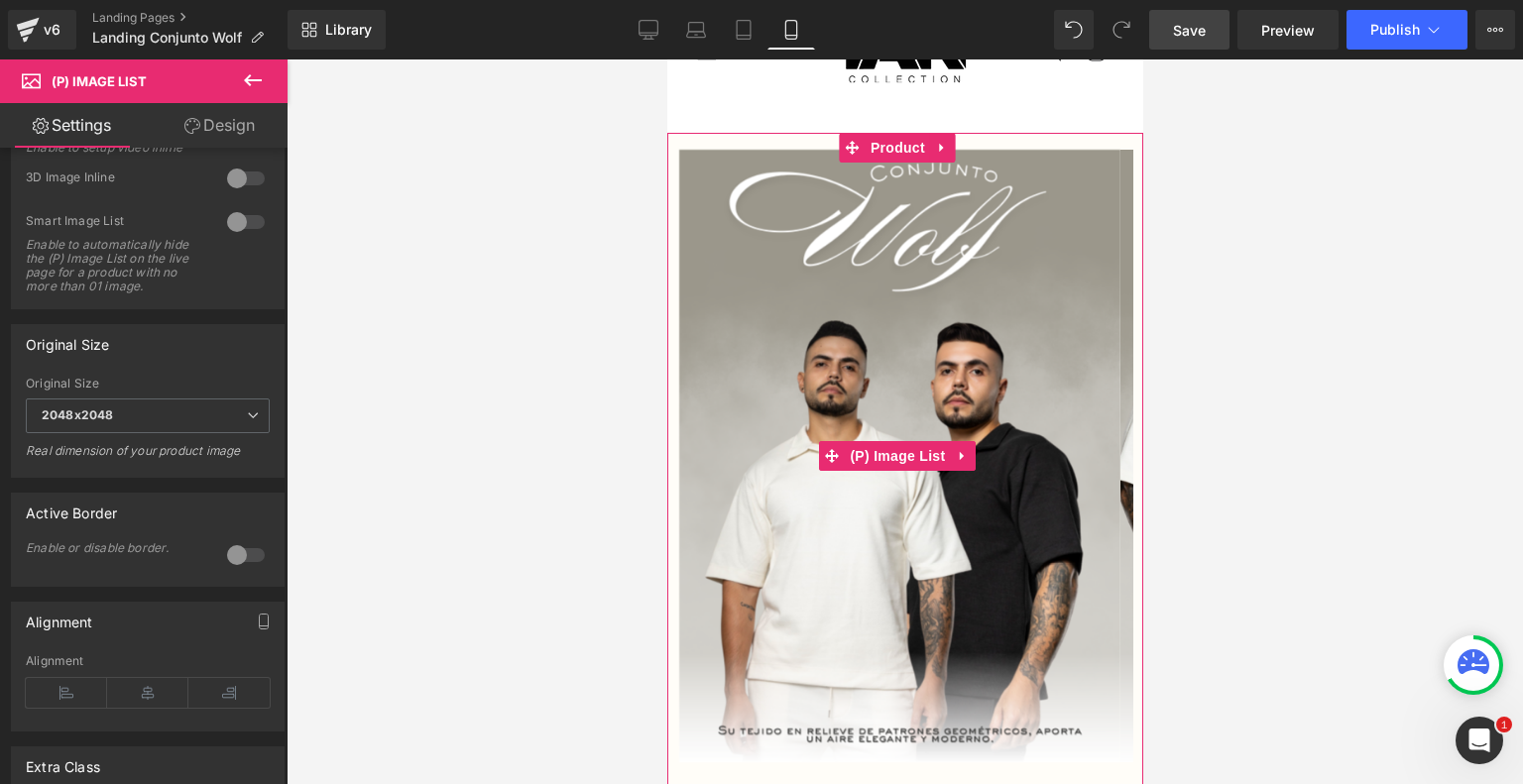 scroll, scrollTop: 133, scrollLeft: 0, axis: vertical 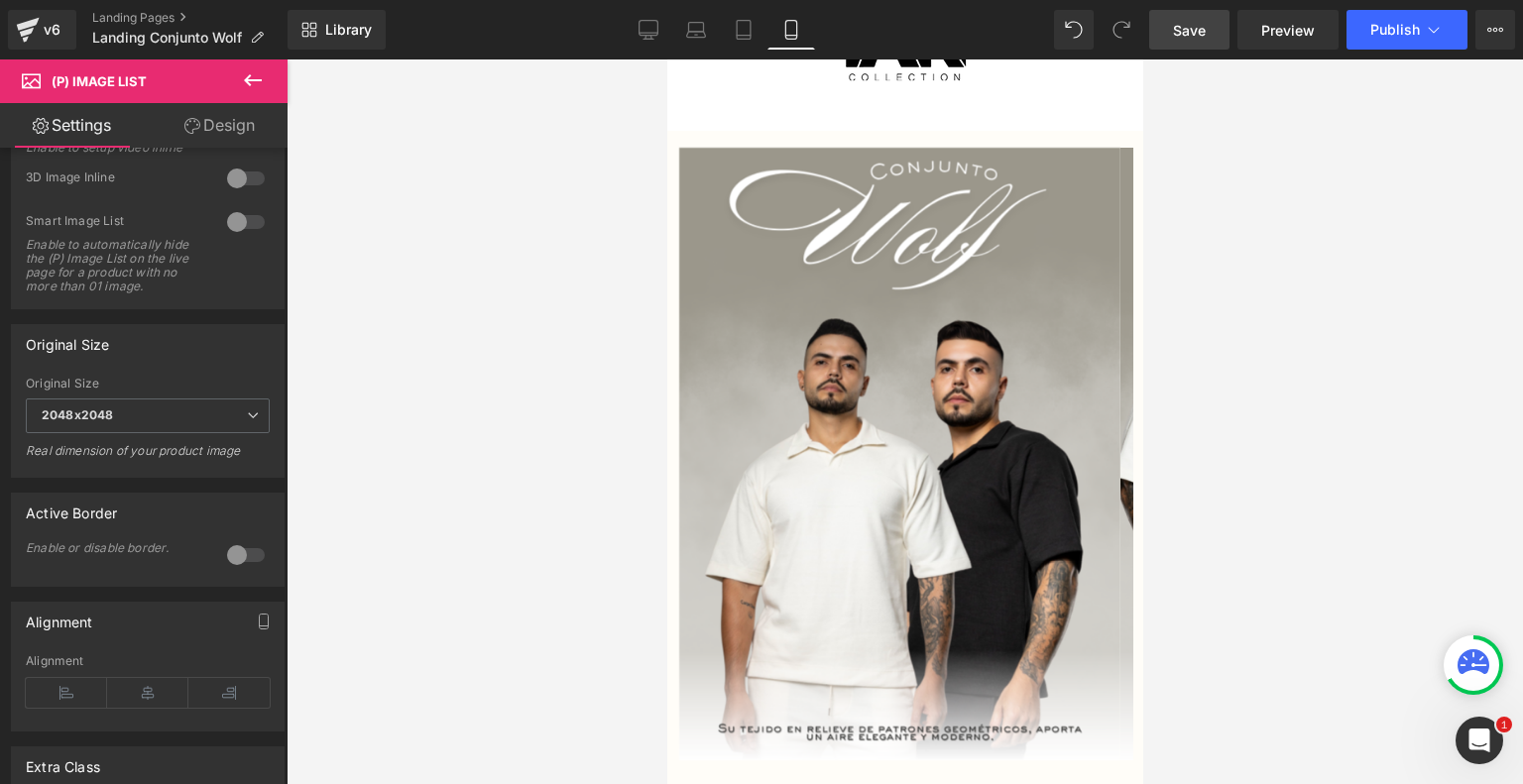 click on "Save" at bounding box center [1189, 30] 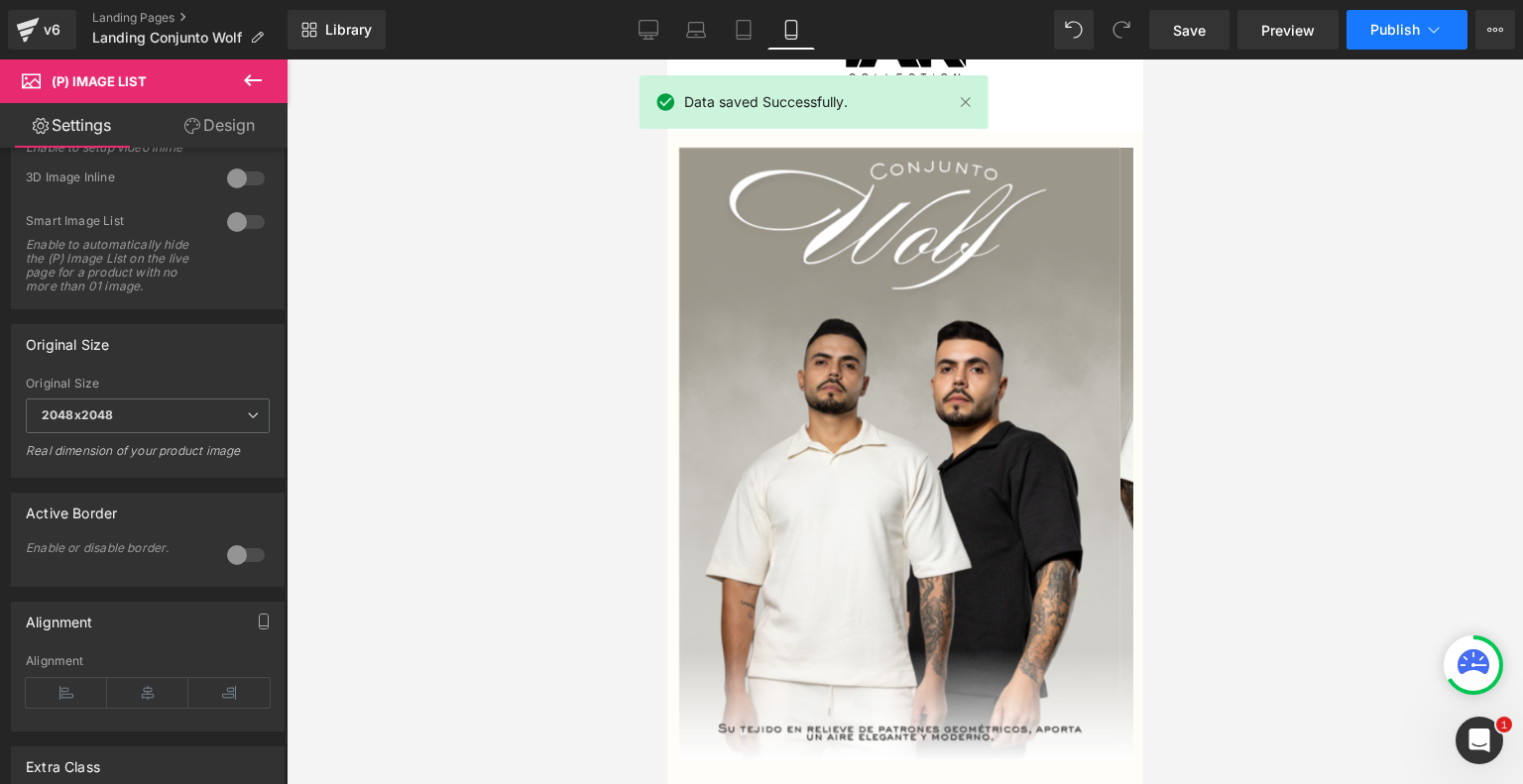 click on "Publish" at bounding box center [1395, 30] 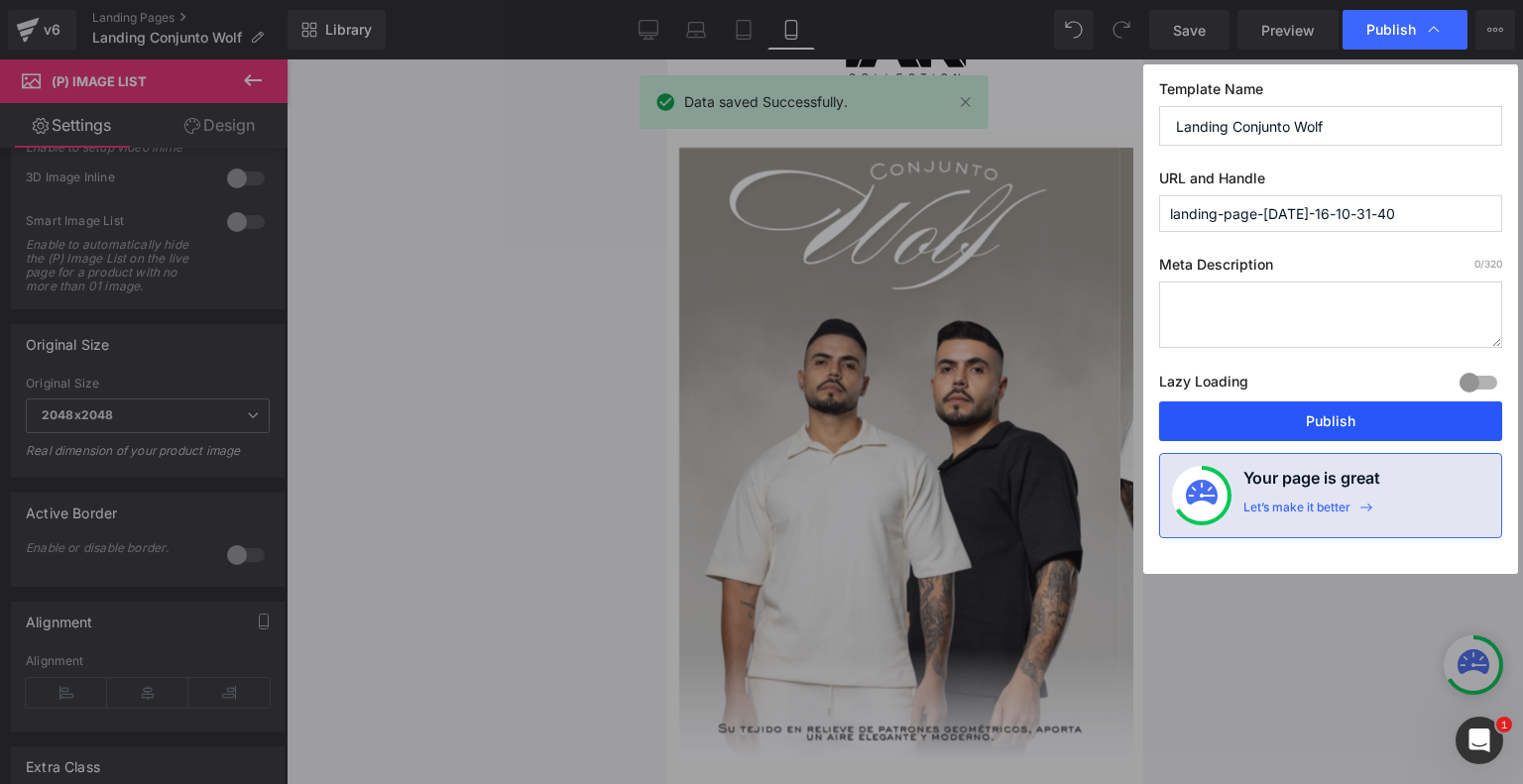 click on "Publish" at bounding box center (1331, 421) 